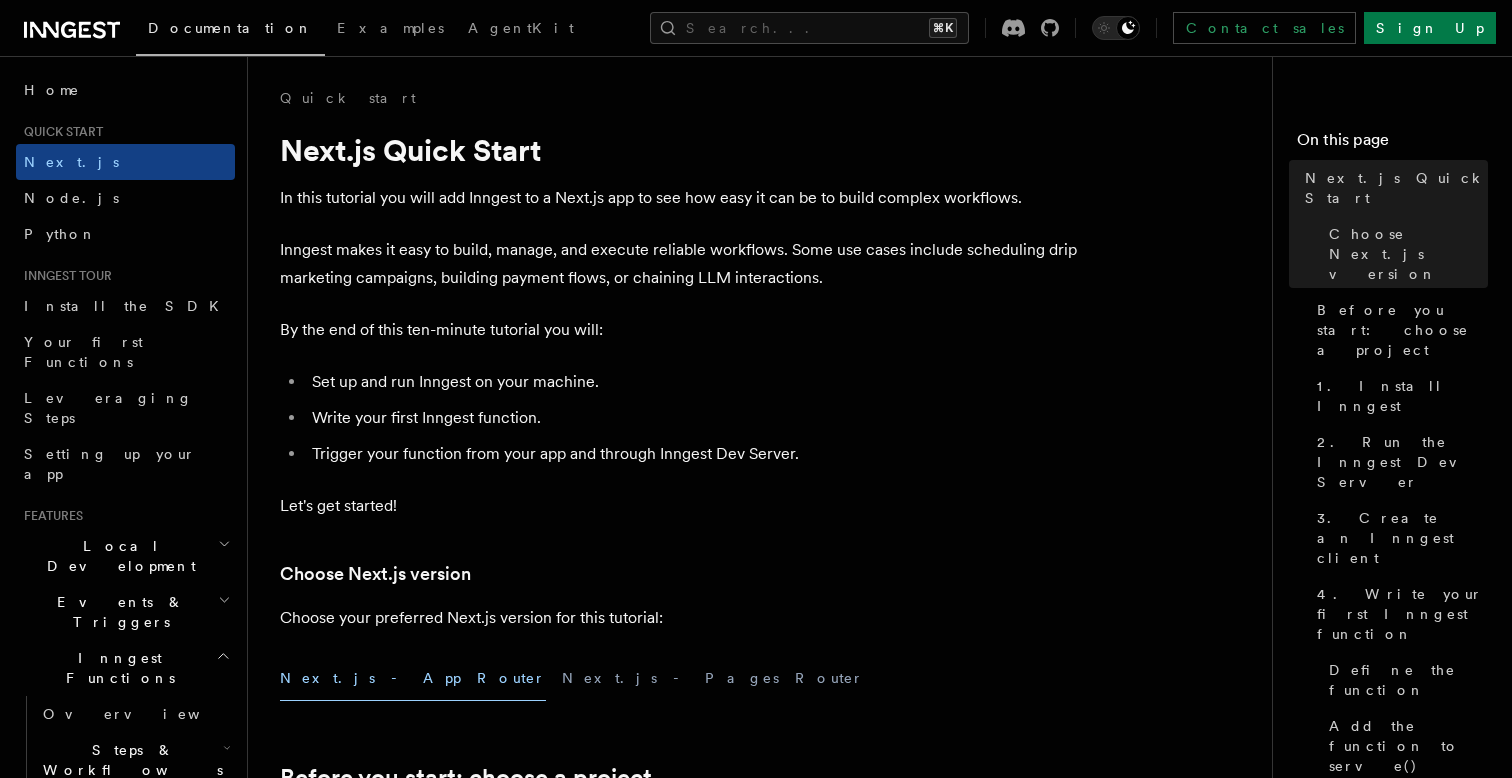 scroll, scrollTop: 104, scrollLeft: 0, axis: vertical 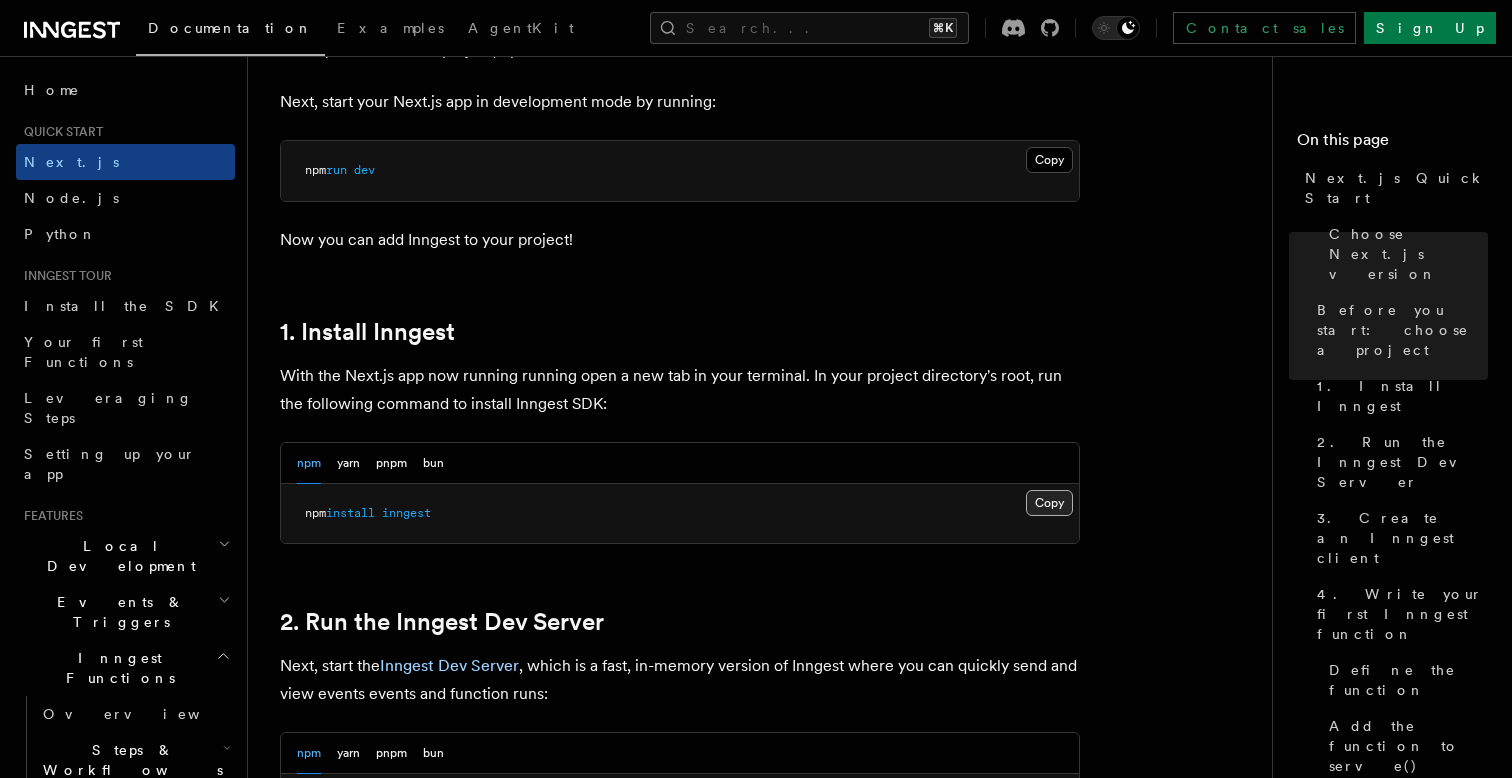 click on "Copy Copied" at bounding box center [1049, 503] 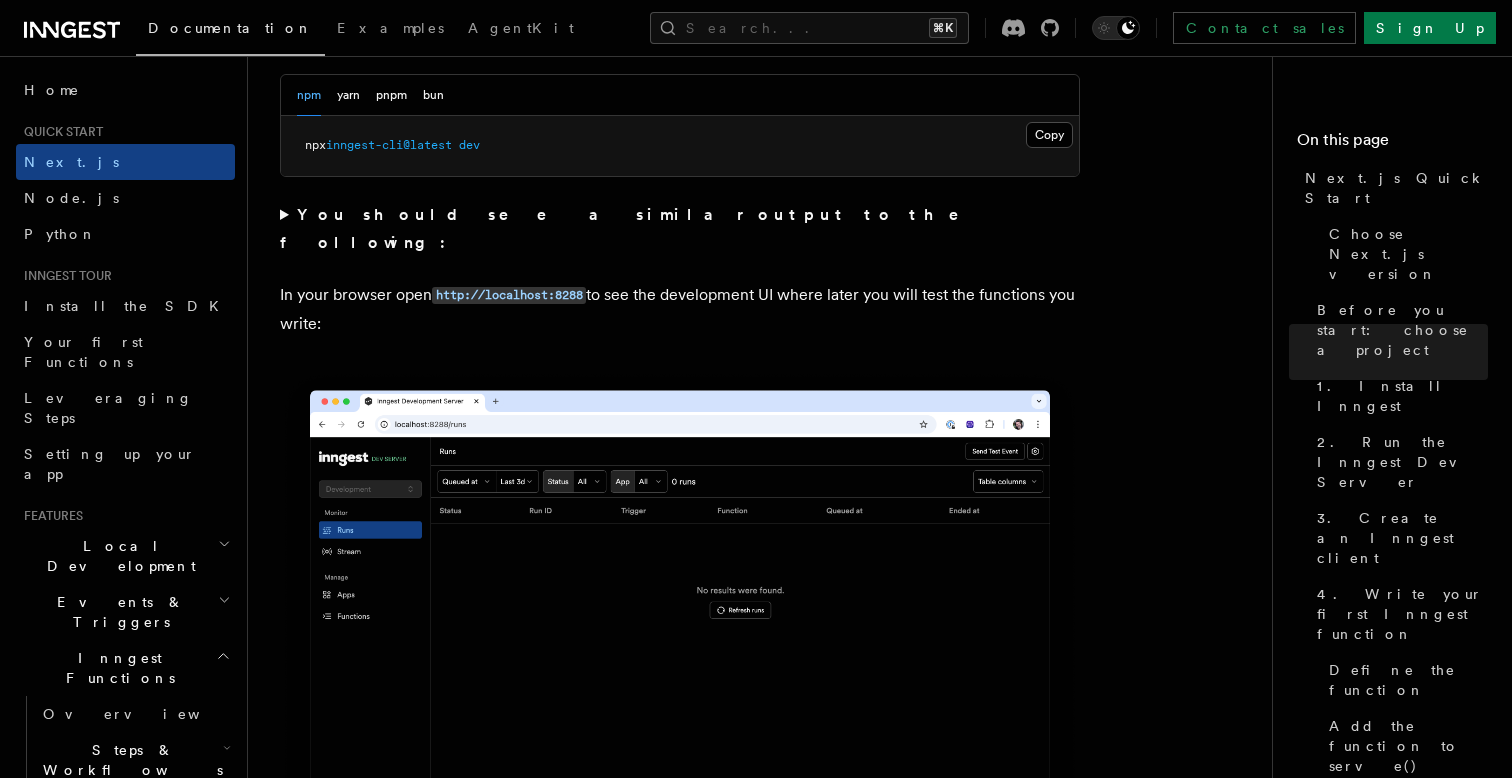 scroll, scrollTop: 1506, scrollLeft: 0, axis: vertical 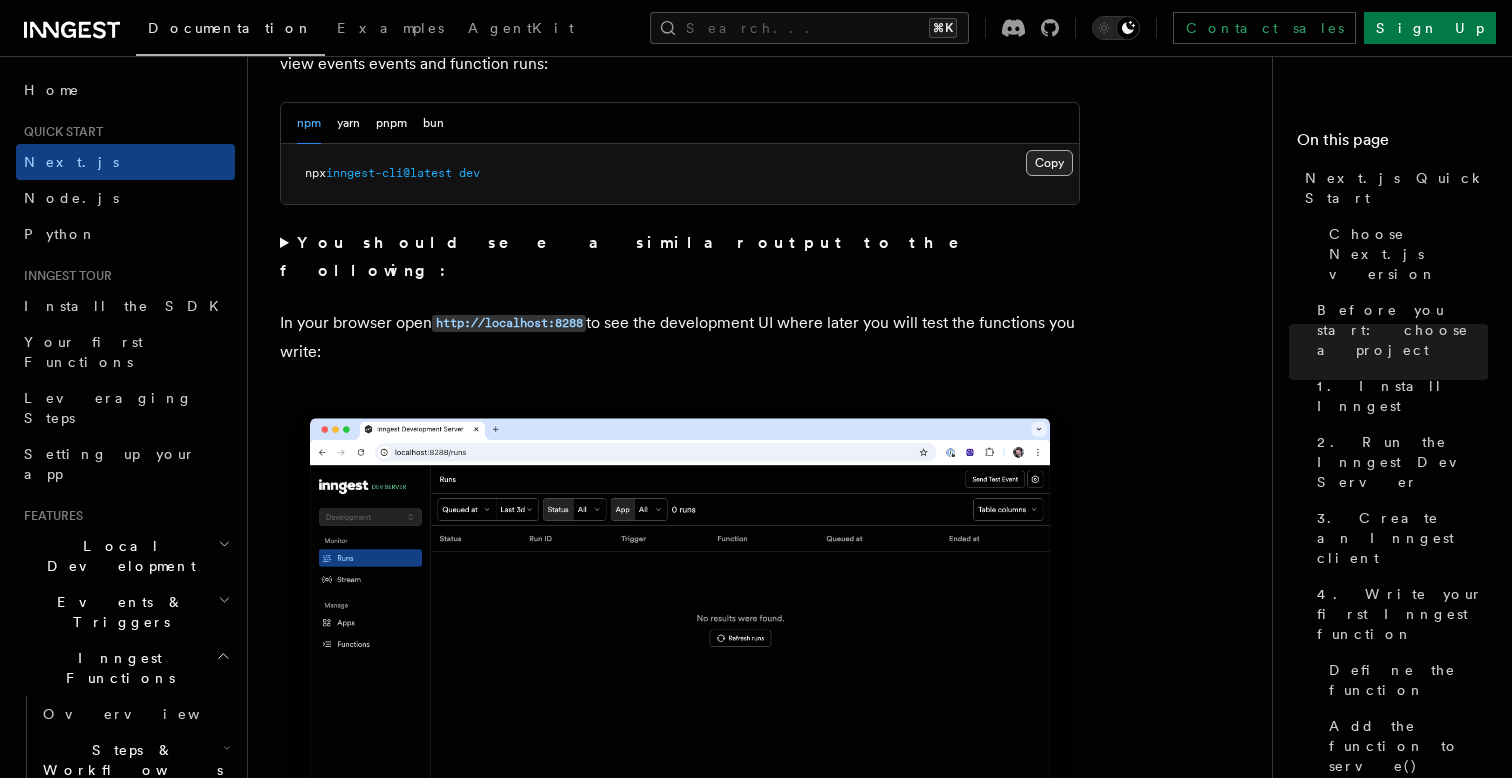click on "Copy Copied" at bounding box center [1049, 163] 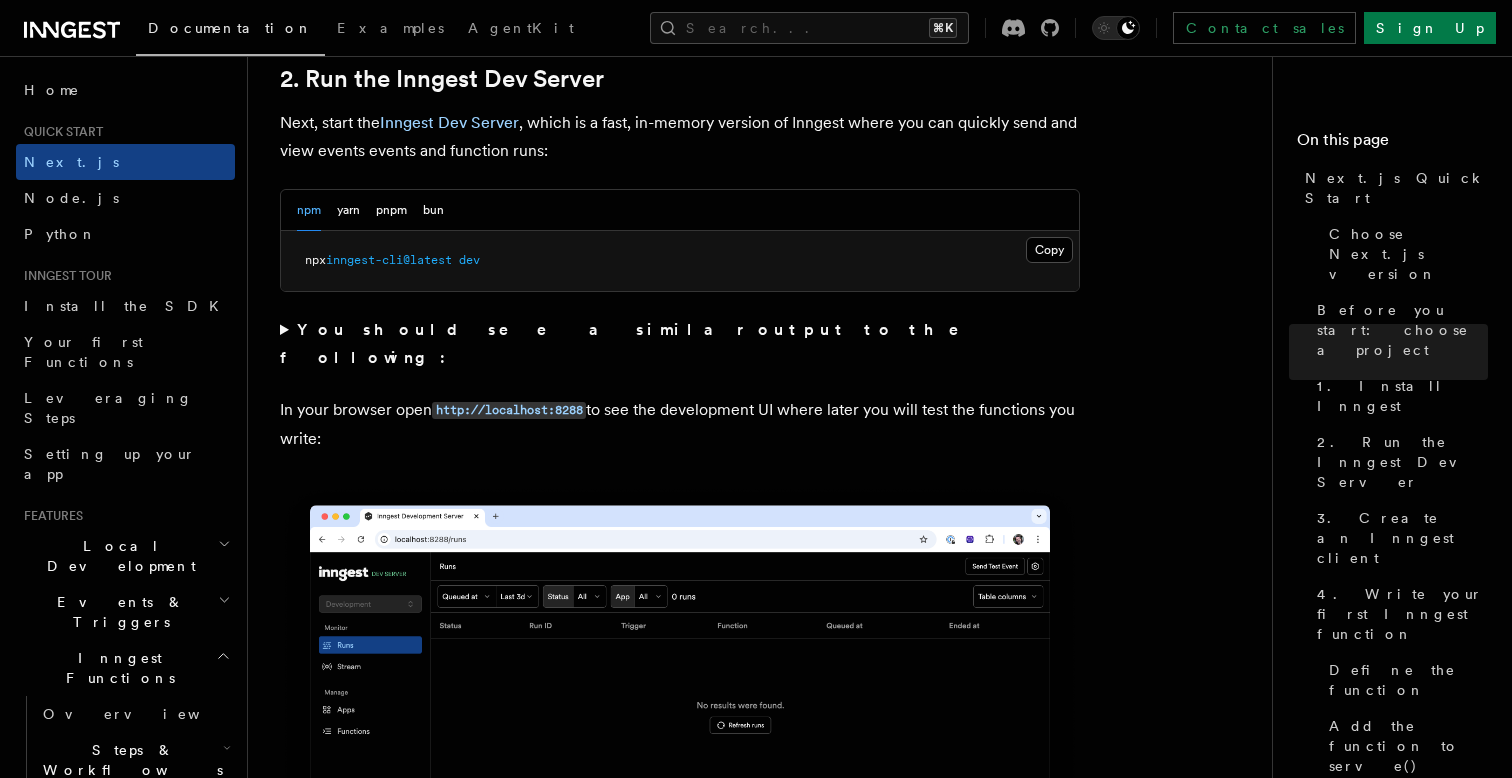 scroll, scrollTop: 1421, scrollLeft: 0, axis: vertical 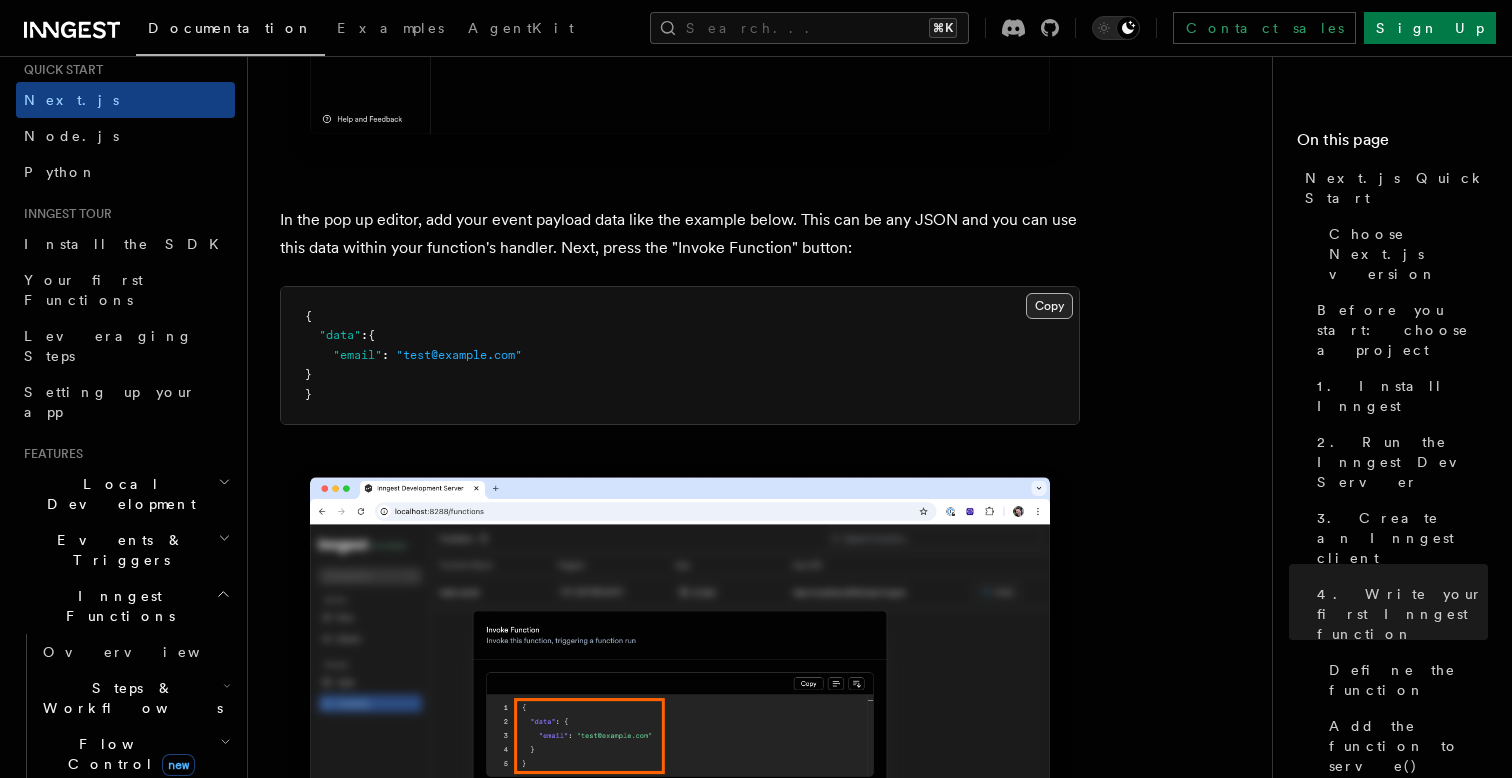 click on "Copy Copied" at bounding box center (1049, 306) 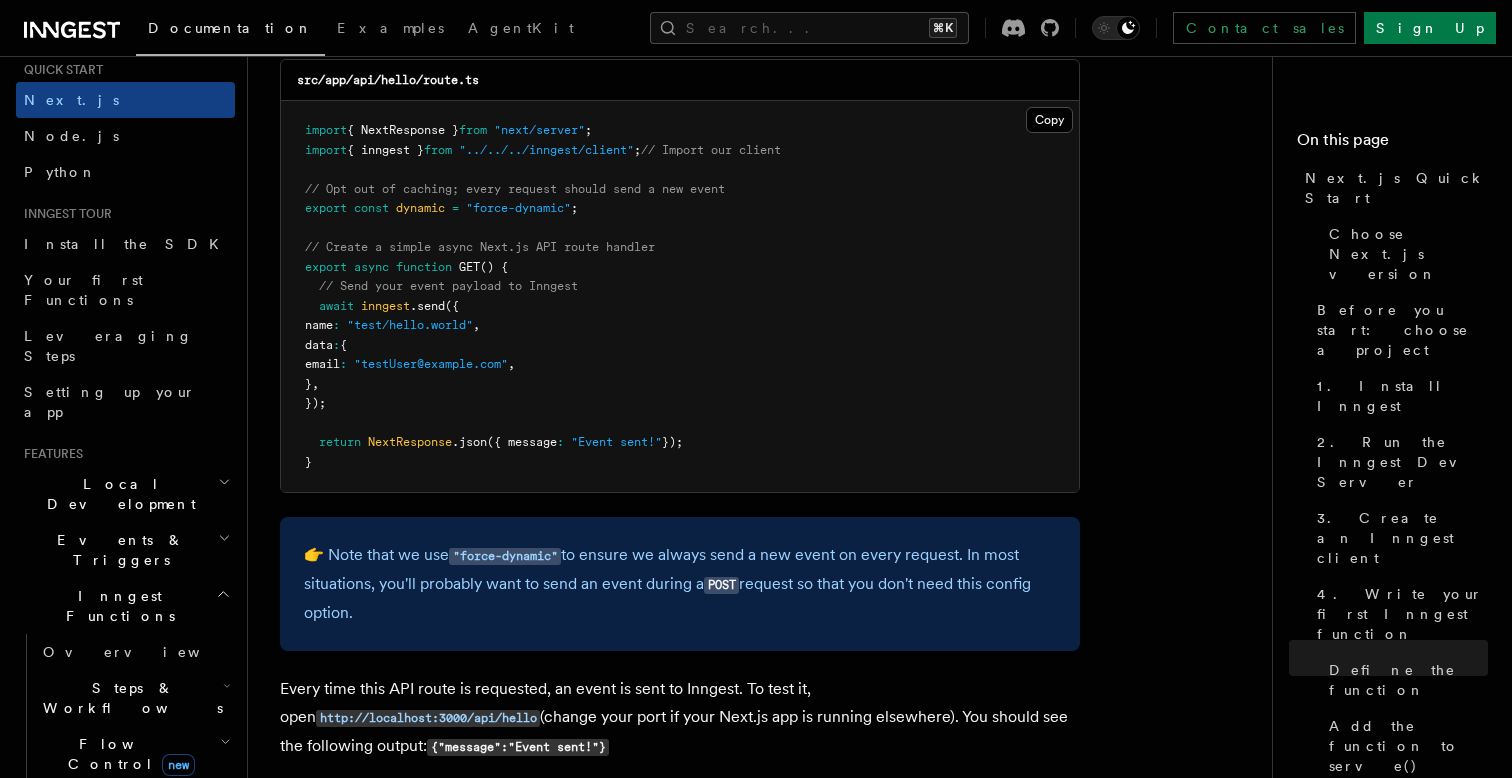 scroll, scrollTop: 10616, scrollLeft: 0, axis: vertical 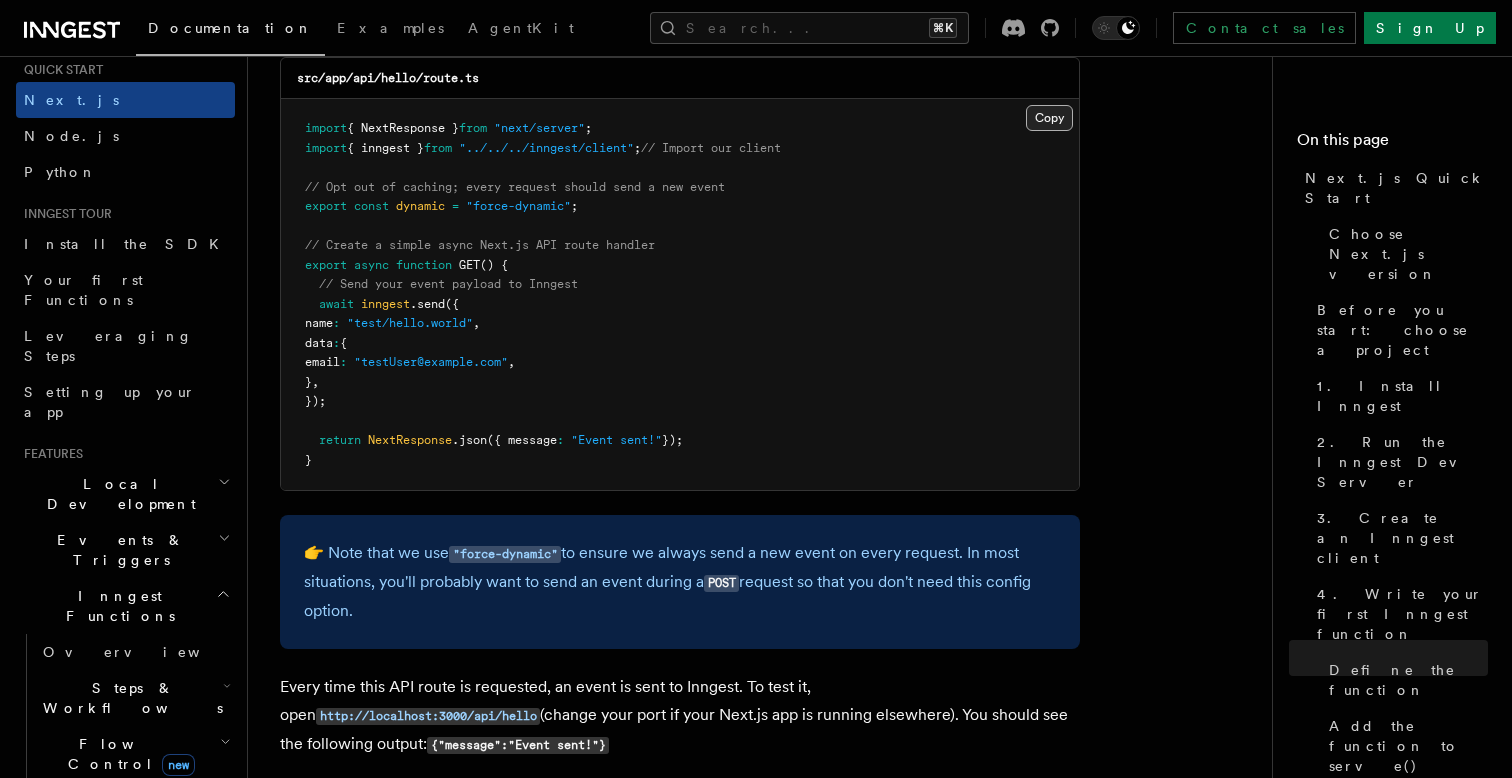 click on "Copy Copied" at bounding box center (1049, 118) 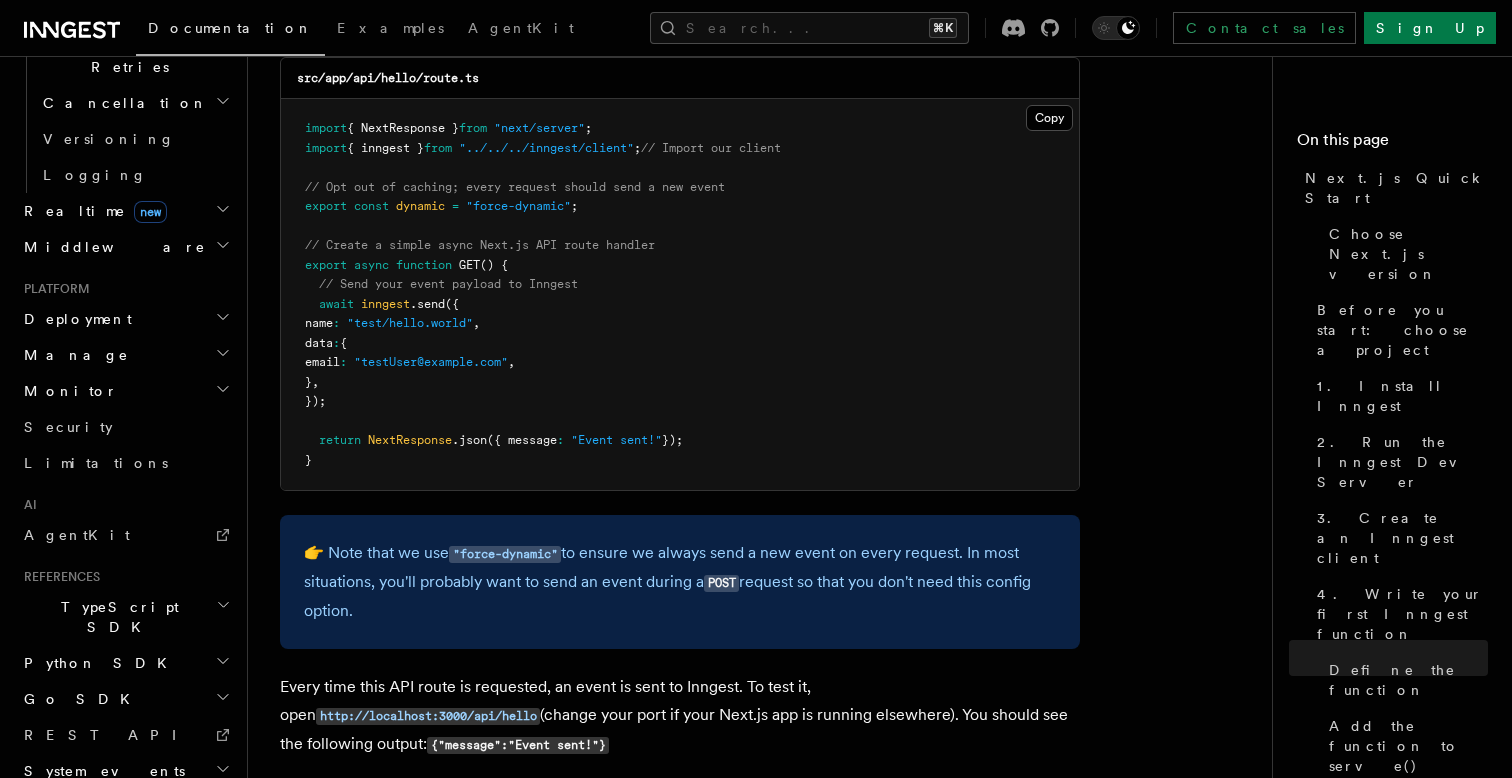 scroll, scrollTop: 822, scrollLeft: 0, axis: vertical 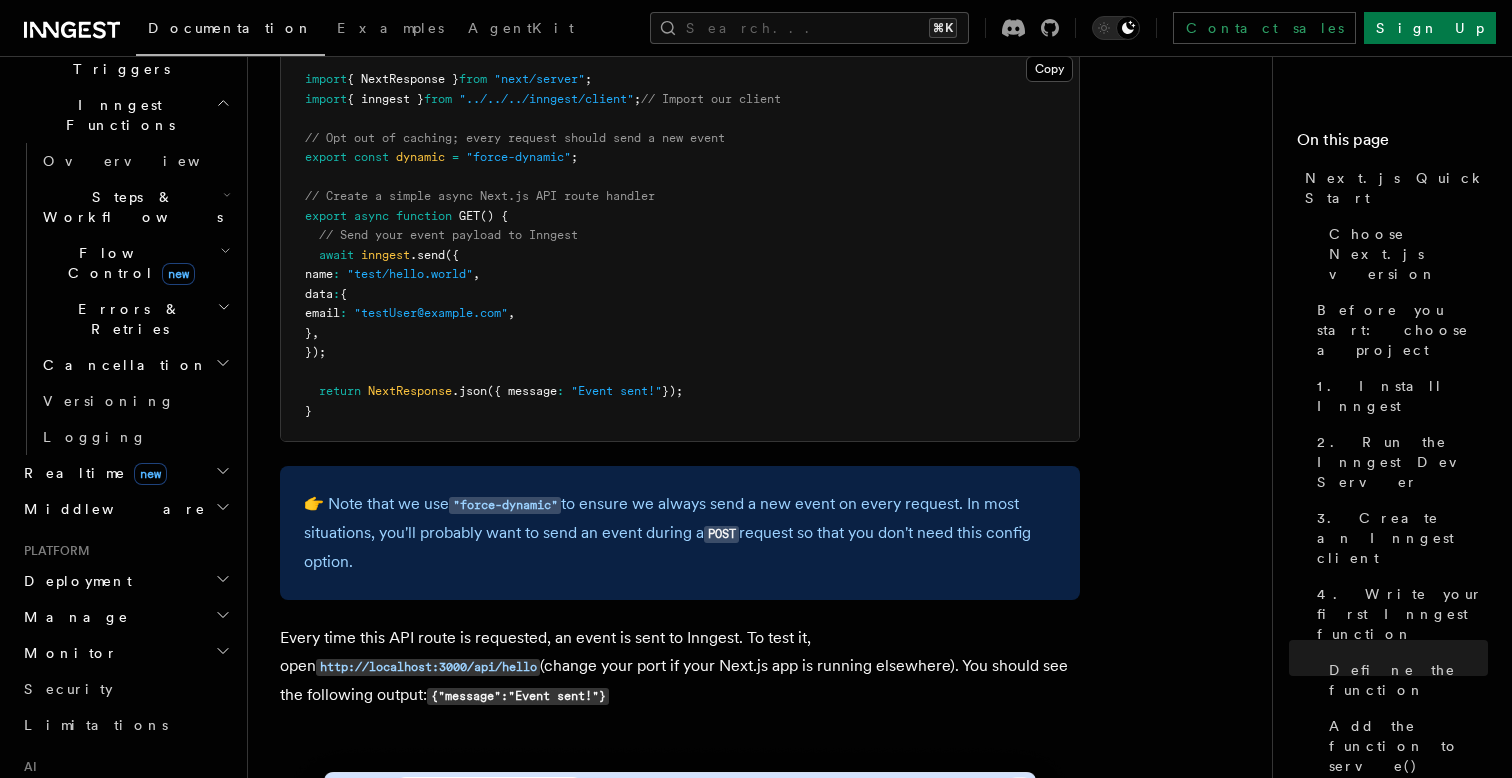 click on "Deployment" at bounding box center (125, 581) 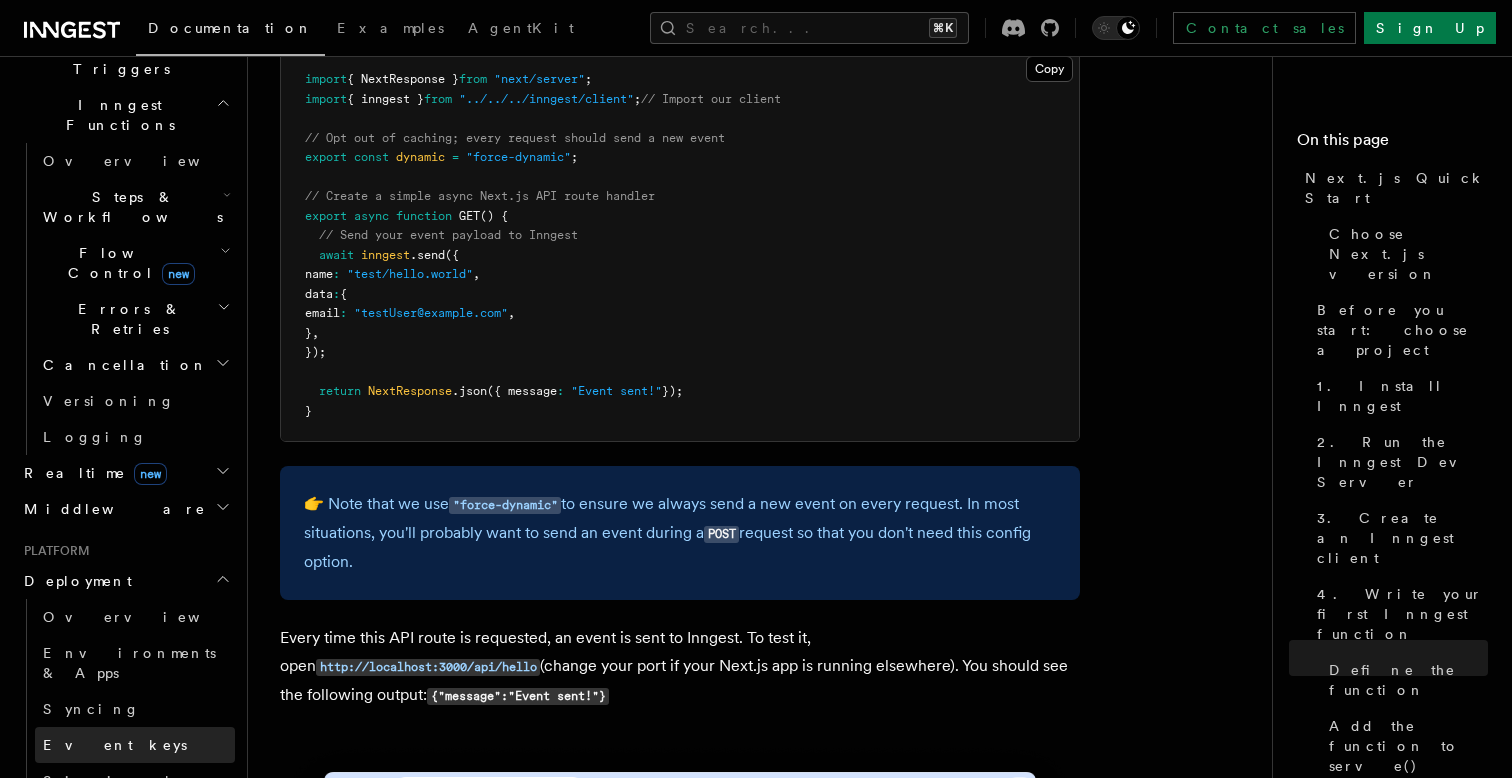 click on "Event keys" at bounding box center [115, 745] 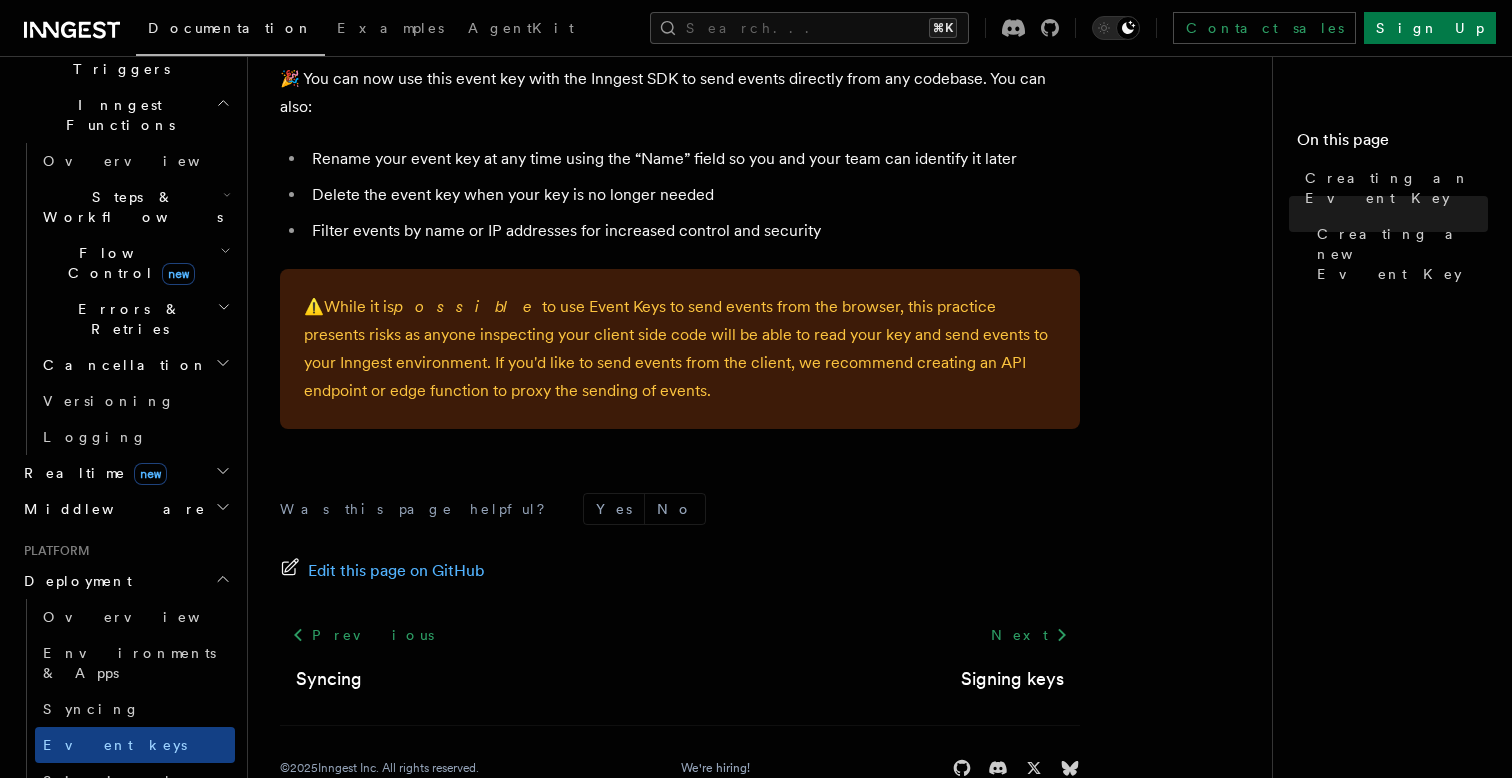 scroll, scrollTop: 1480, scrollLeft: 0, axis: vertical 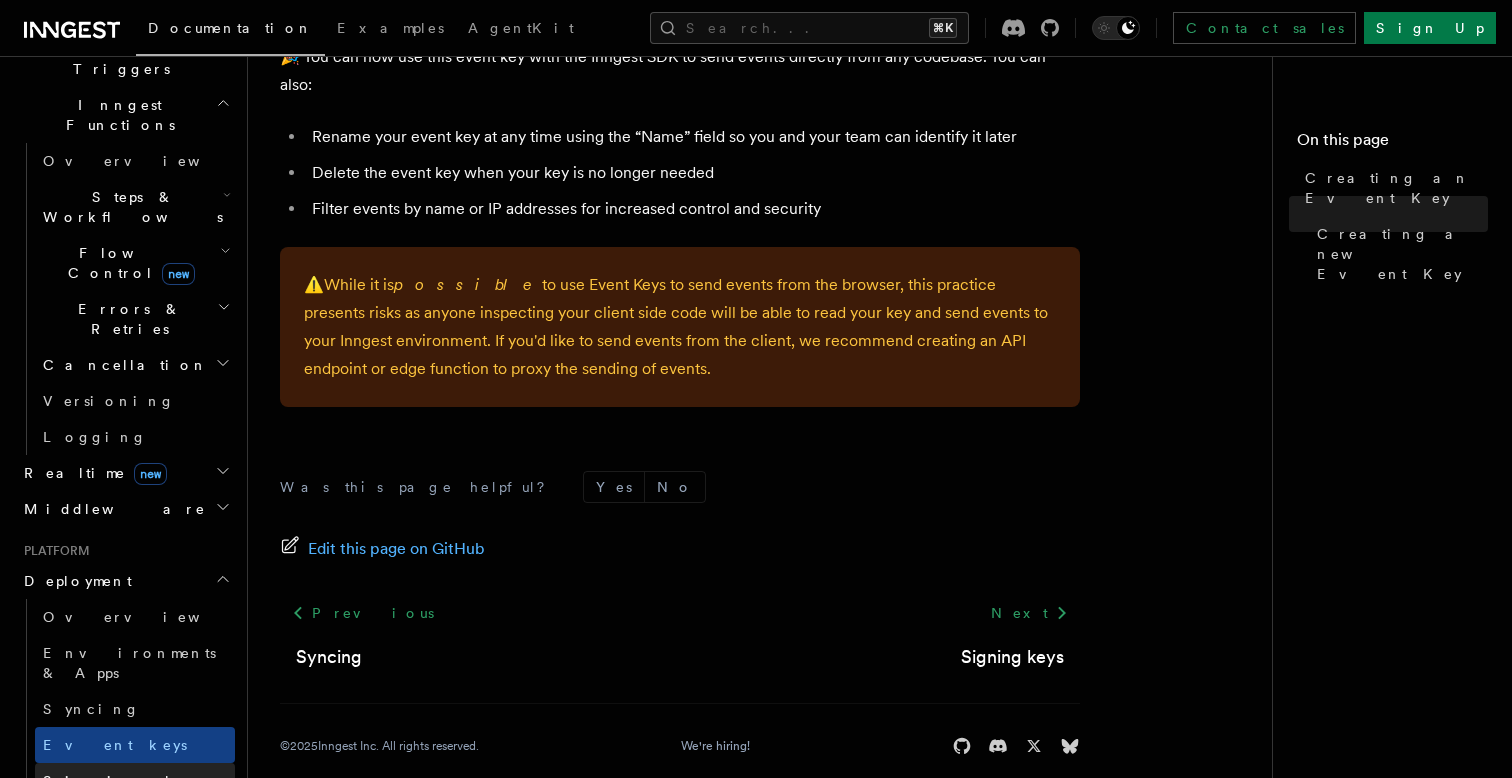 click on "Signing keys" at bounding box center (123, 781) 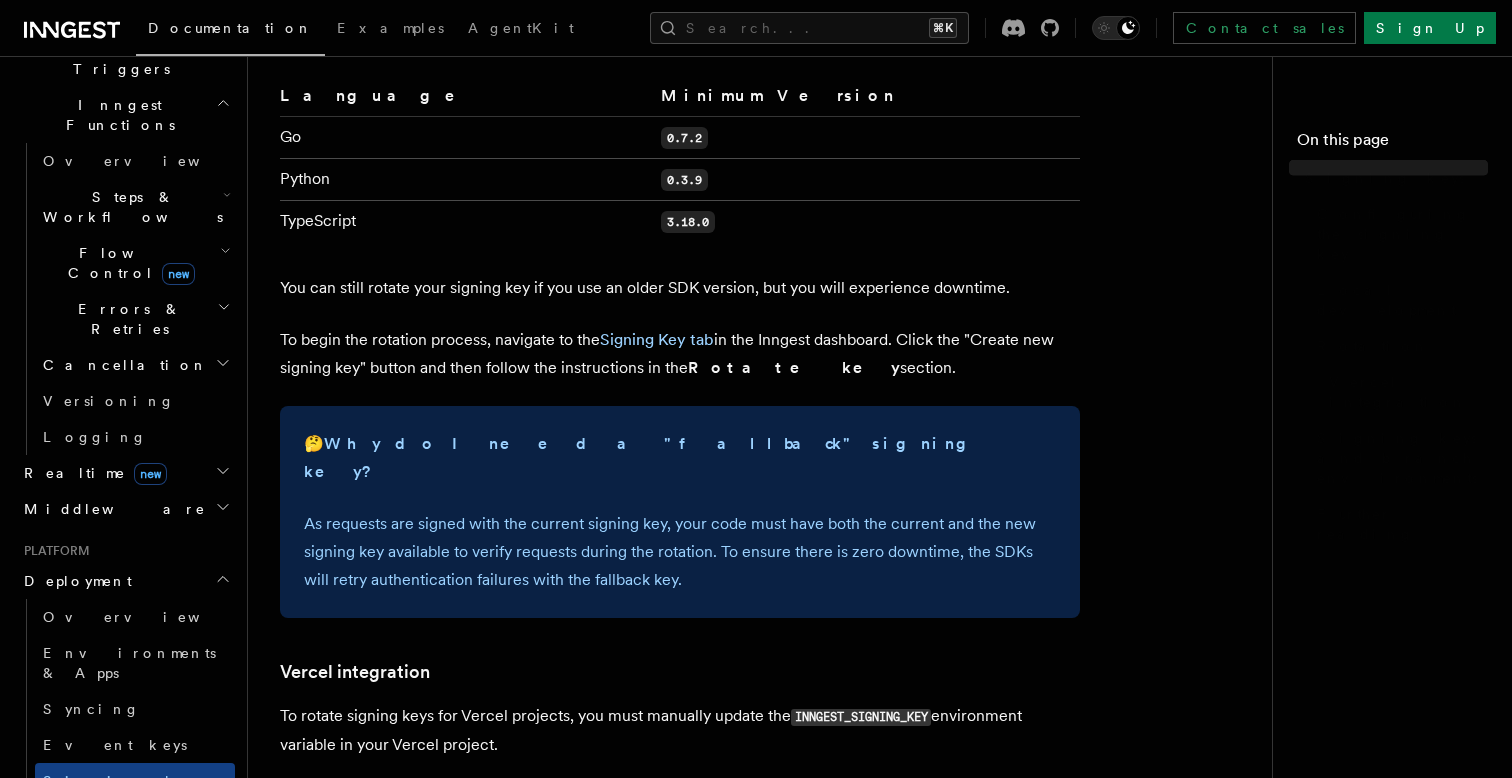 scroll, scrollTop: 0, scrollLeft: 0, axis: both 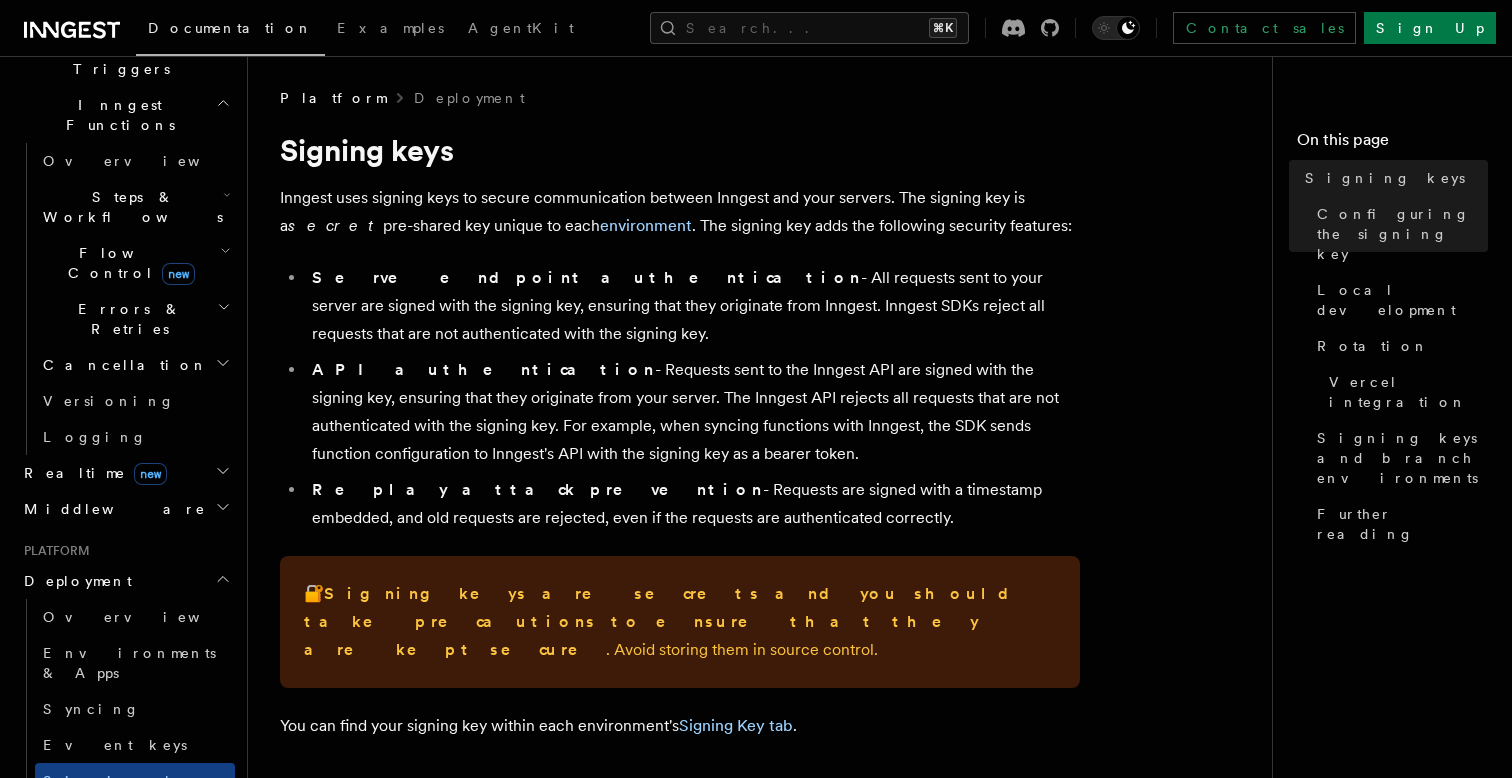 click 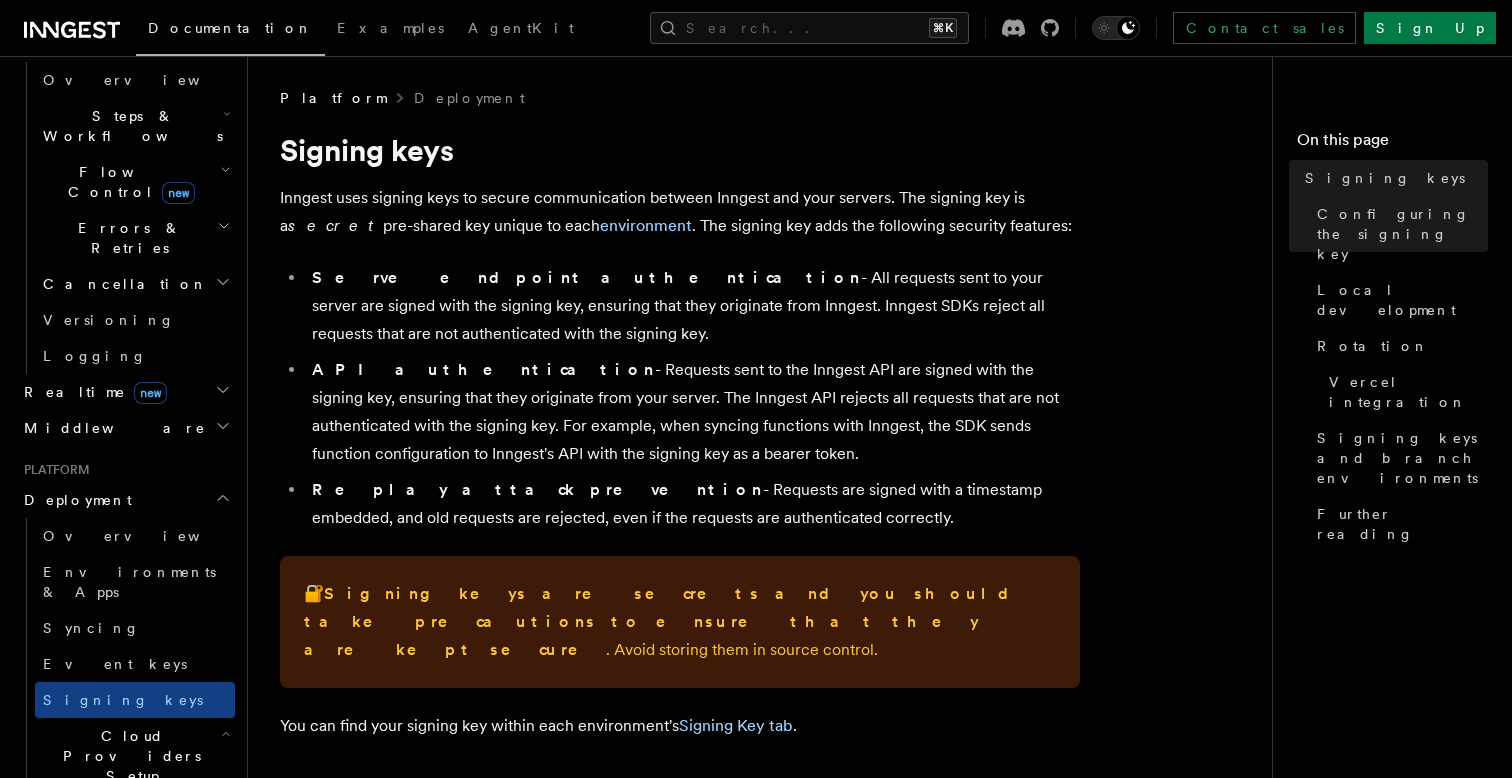 scroll, scrollTop: 711, scrollLeft: 0, axis: vertical 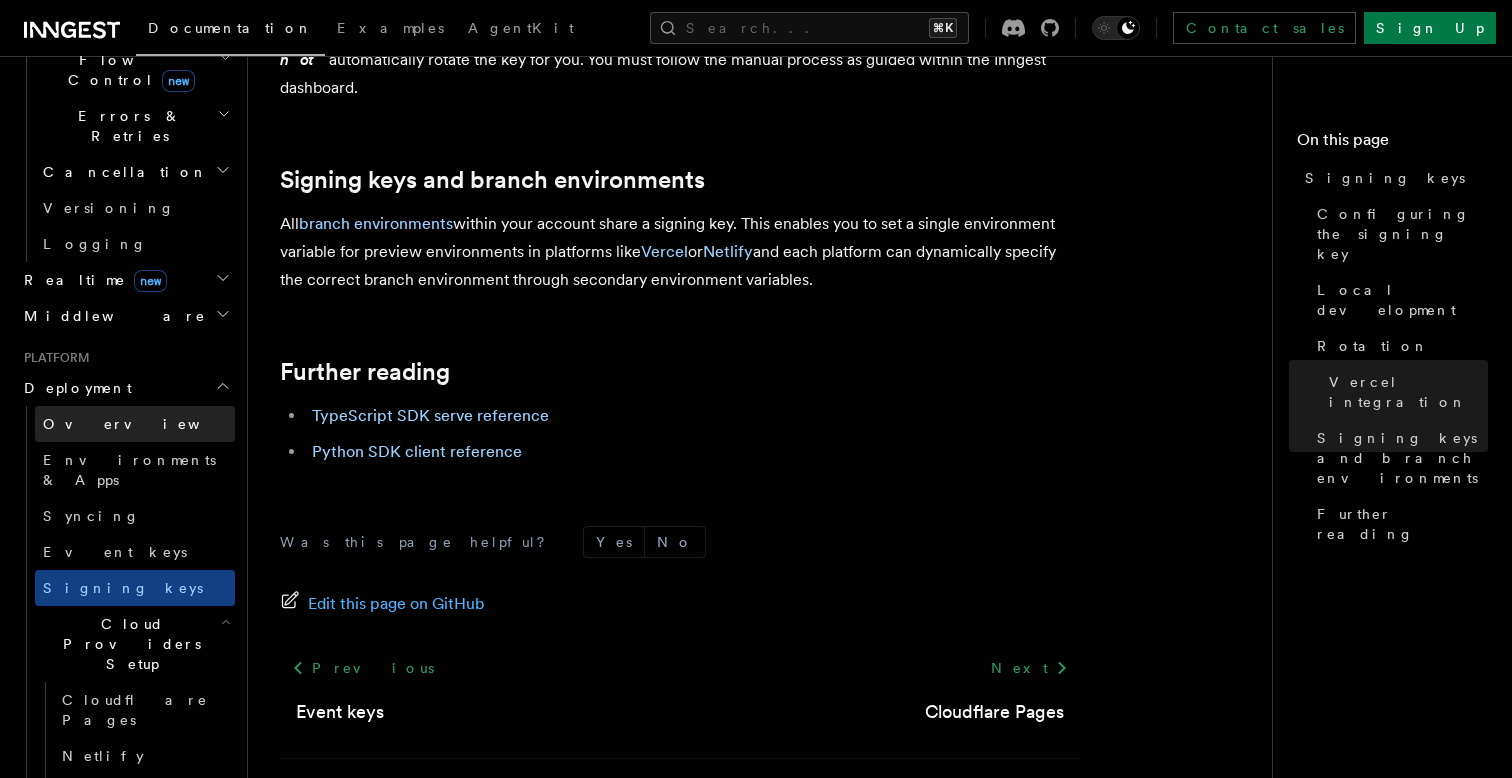 click on "Overview" at bounding box center [135, 424] 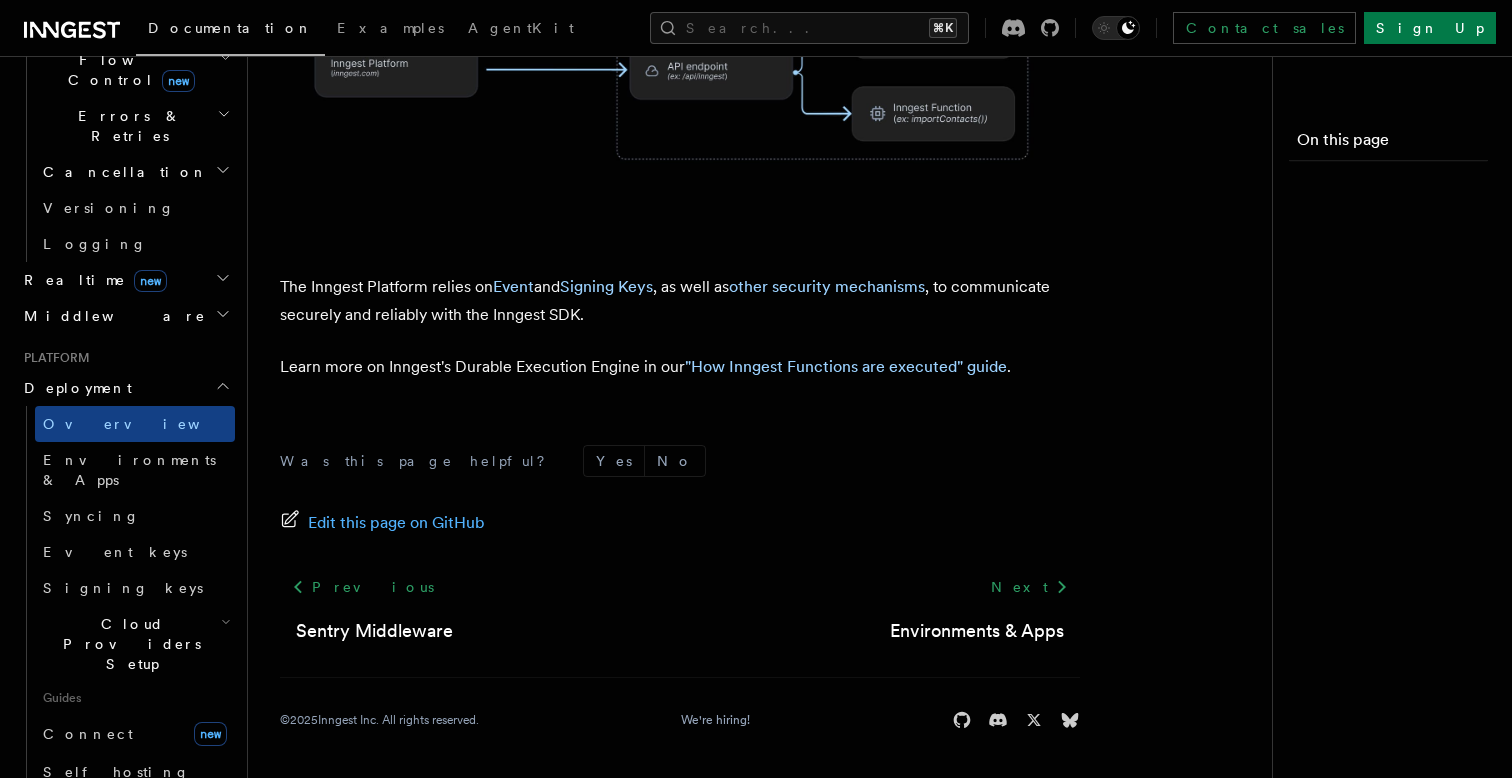 scroll, scrollTop: 0, scrollLeft: 0, axis: both 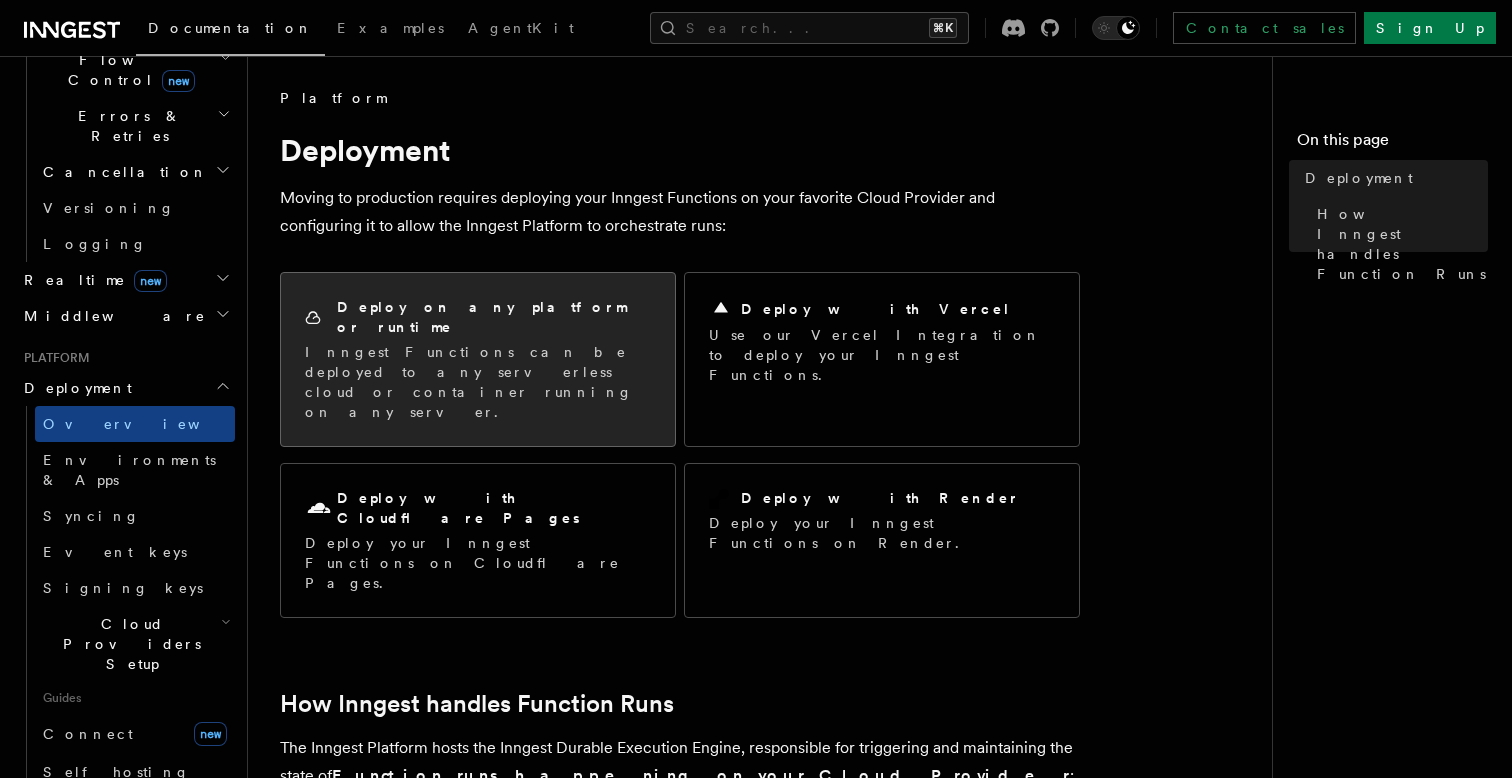 click on "Inngest Functions can be deployed to any serverless cloud or container running on any server." at bounding box center (478, 382) 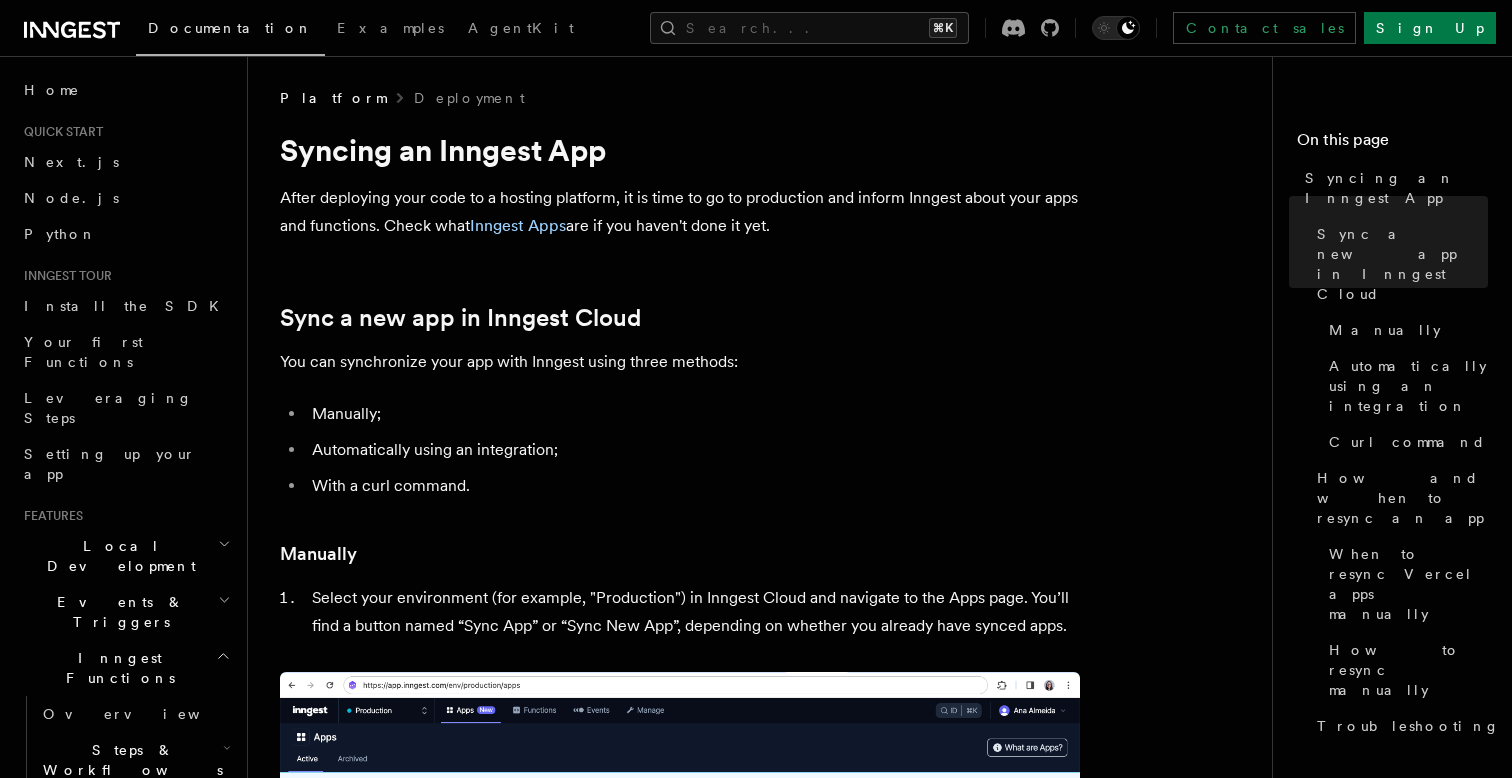 scroll, scrollTop: 207, scrollLeft: 0, axis: vertical 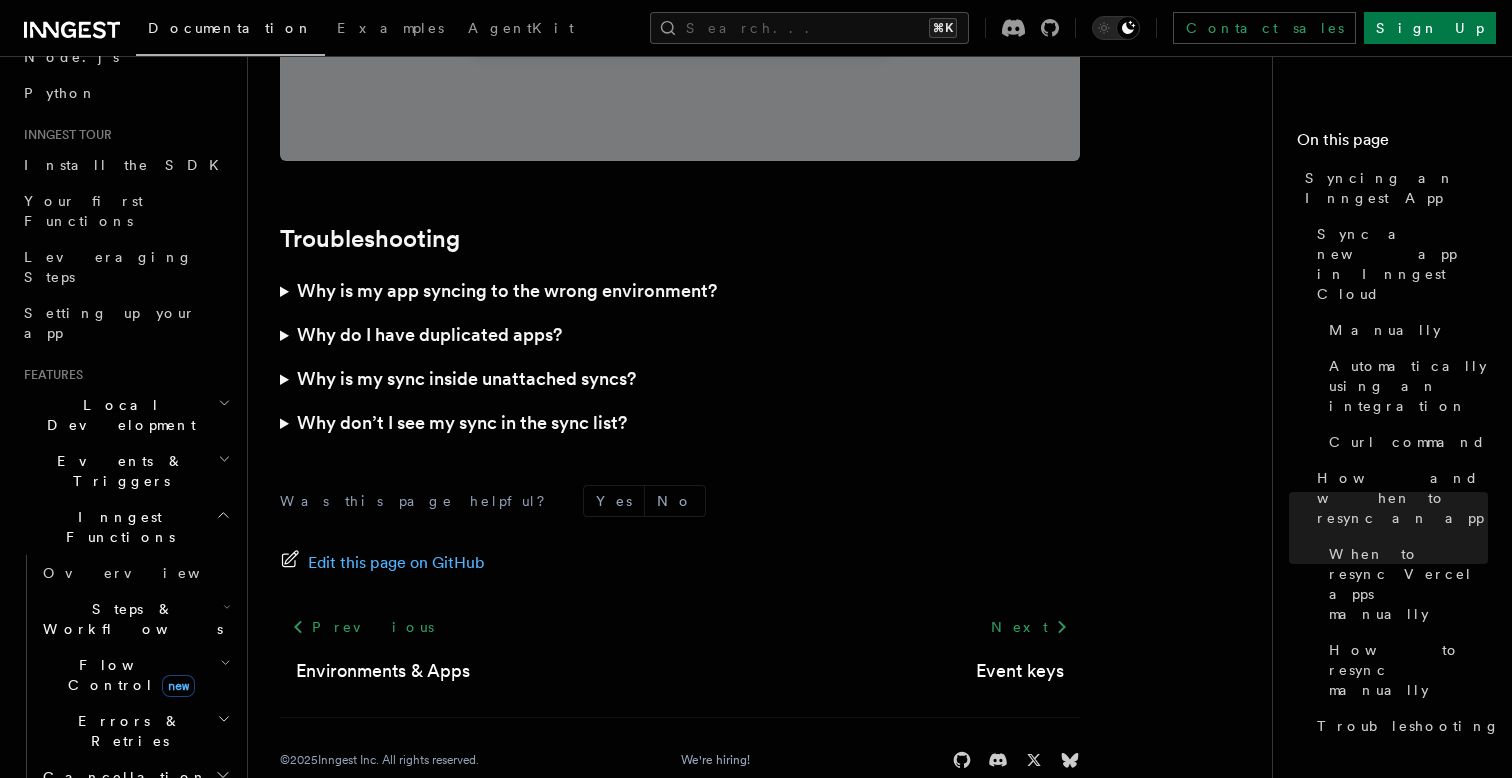 click on "Events & Triggers" at bounding box center [125, 471] 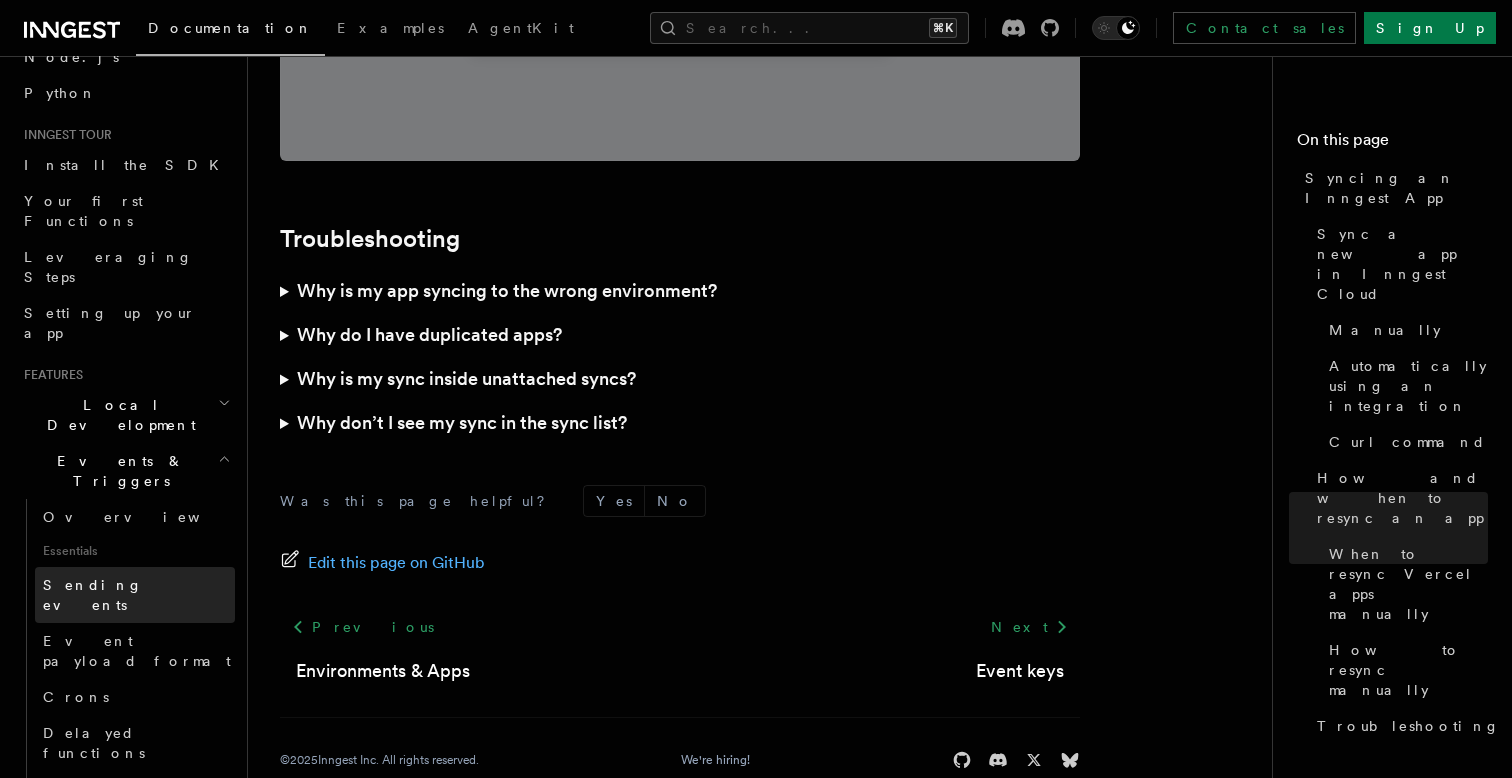 click on "Sending events" at bounding box center [93, 595] 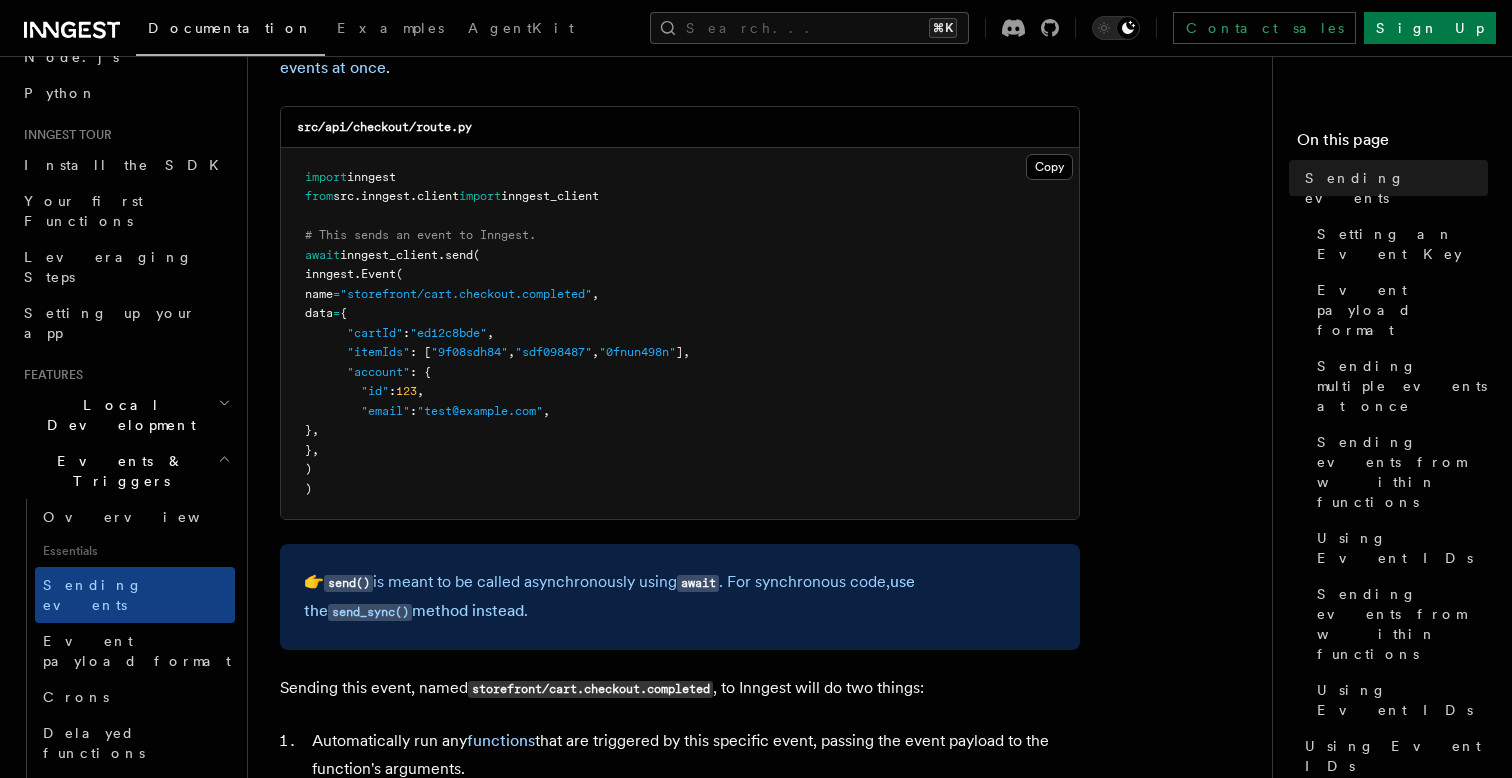 scroll, scrollTop: 570, scrollLeft: 0, axis: vertical 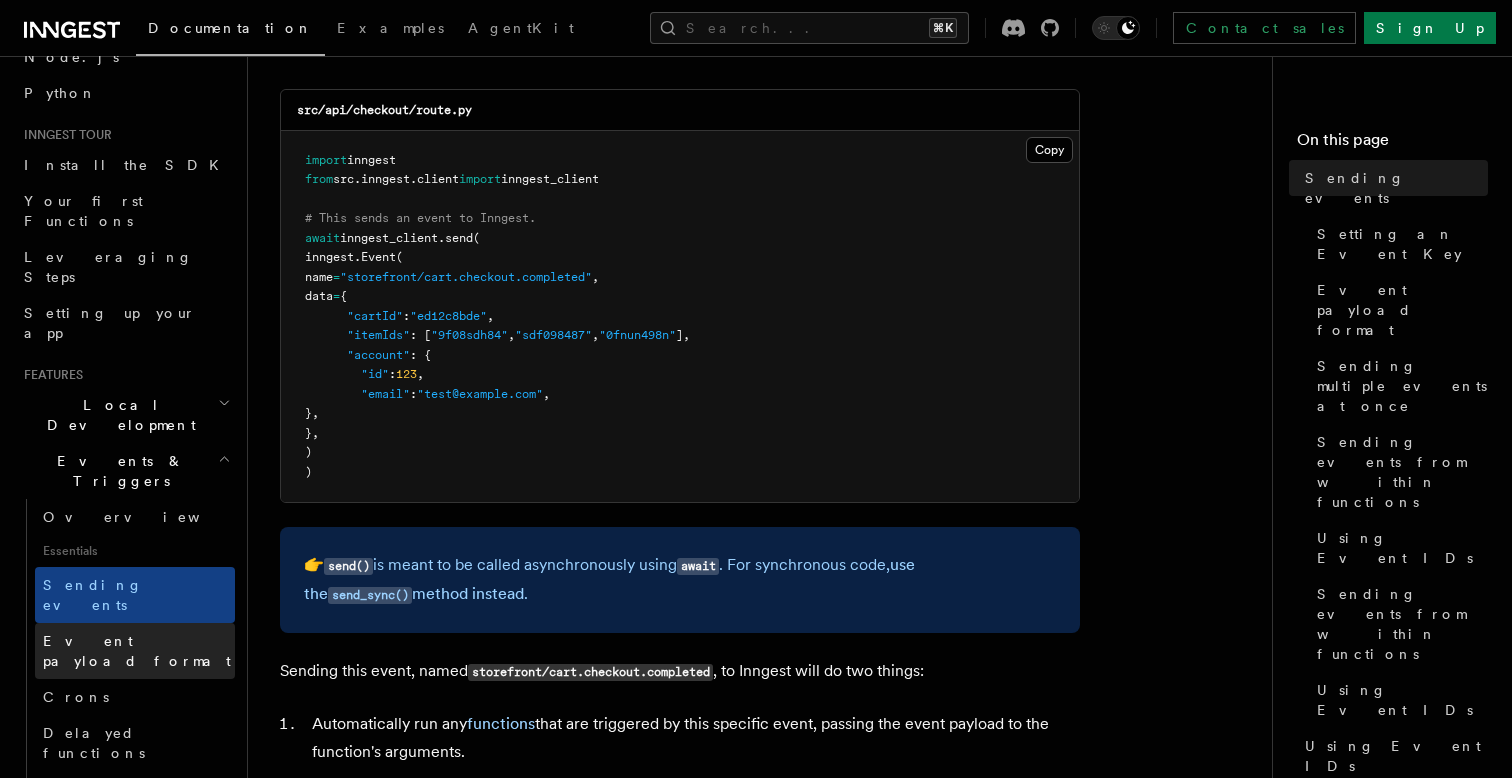 click on "Event payload format" at bounding box center (135, 651) 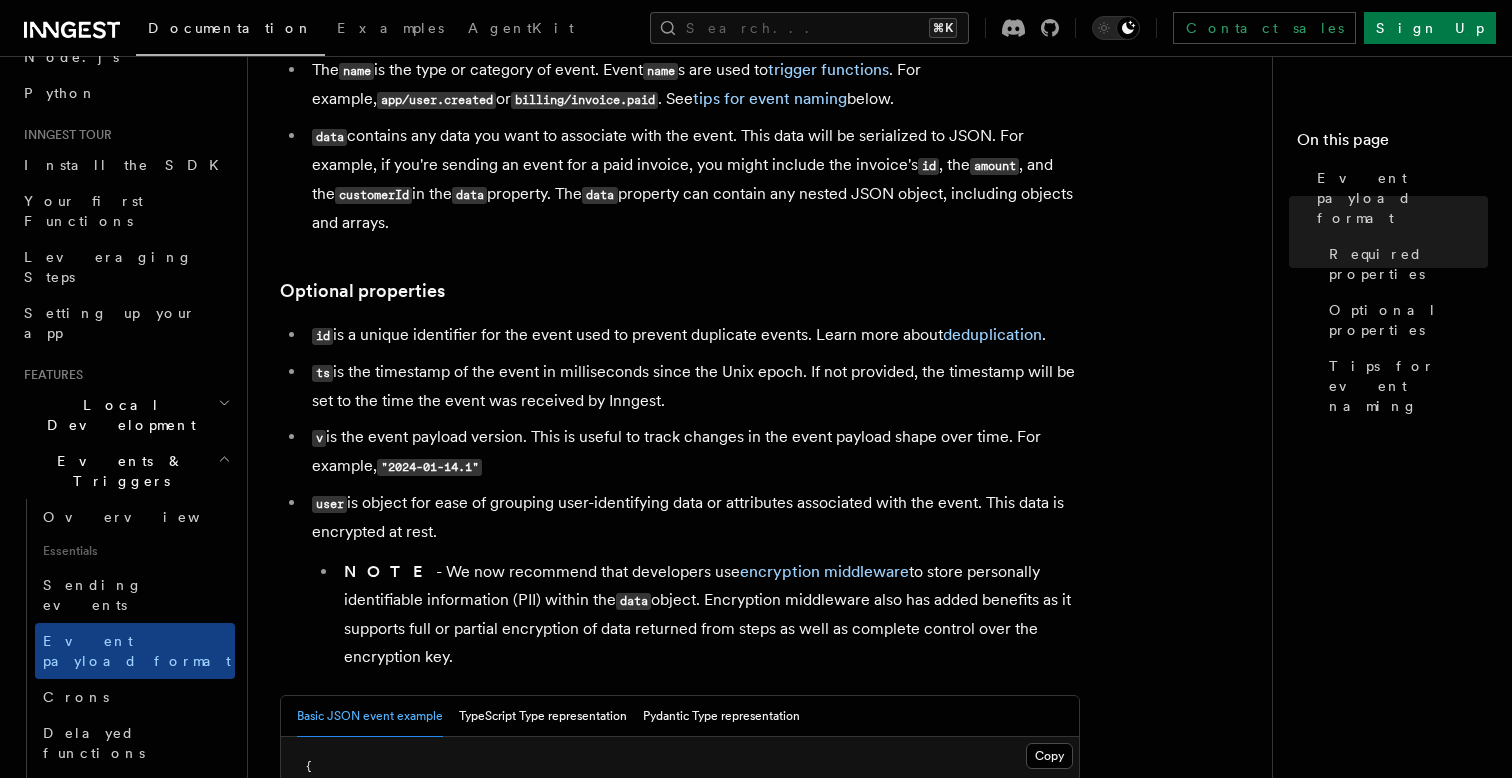 scroll, scrollTop: 285, scrollLeft: 0, axis: vertical 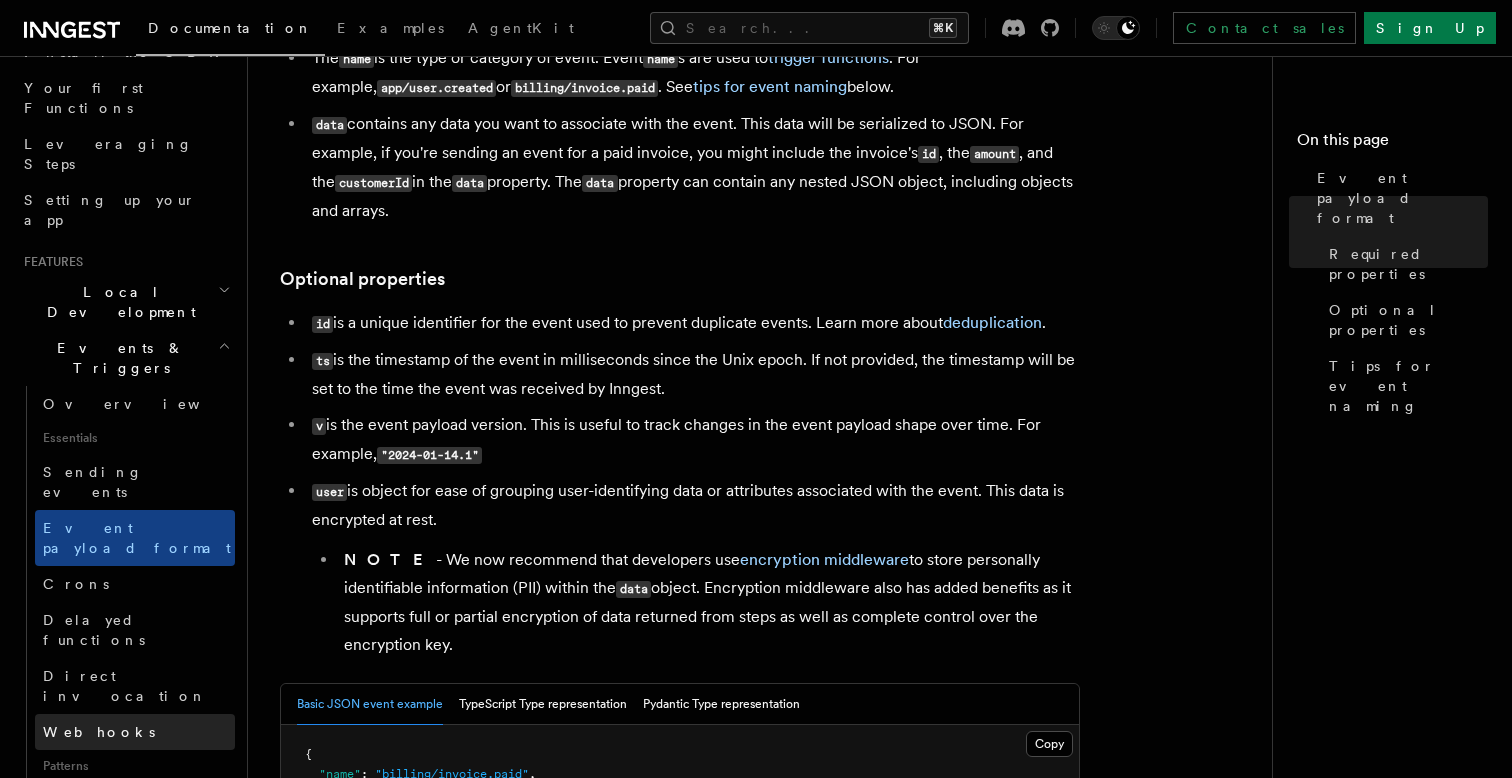 click on "Webhooks" at bounding box center (99, 732) 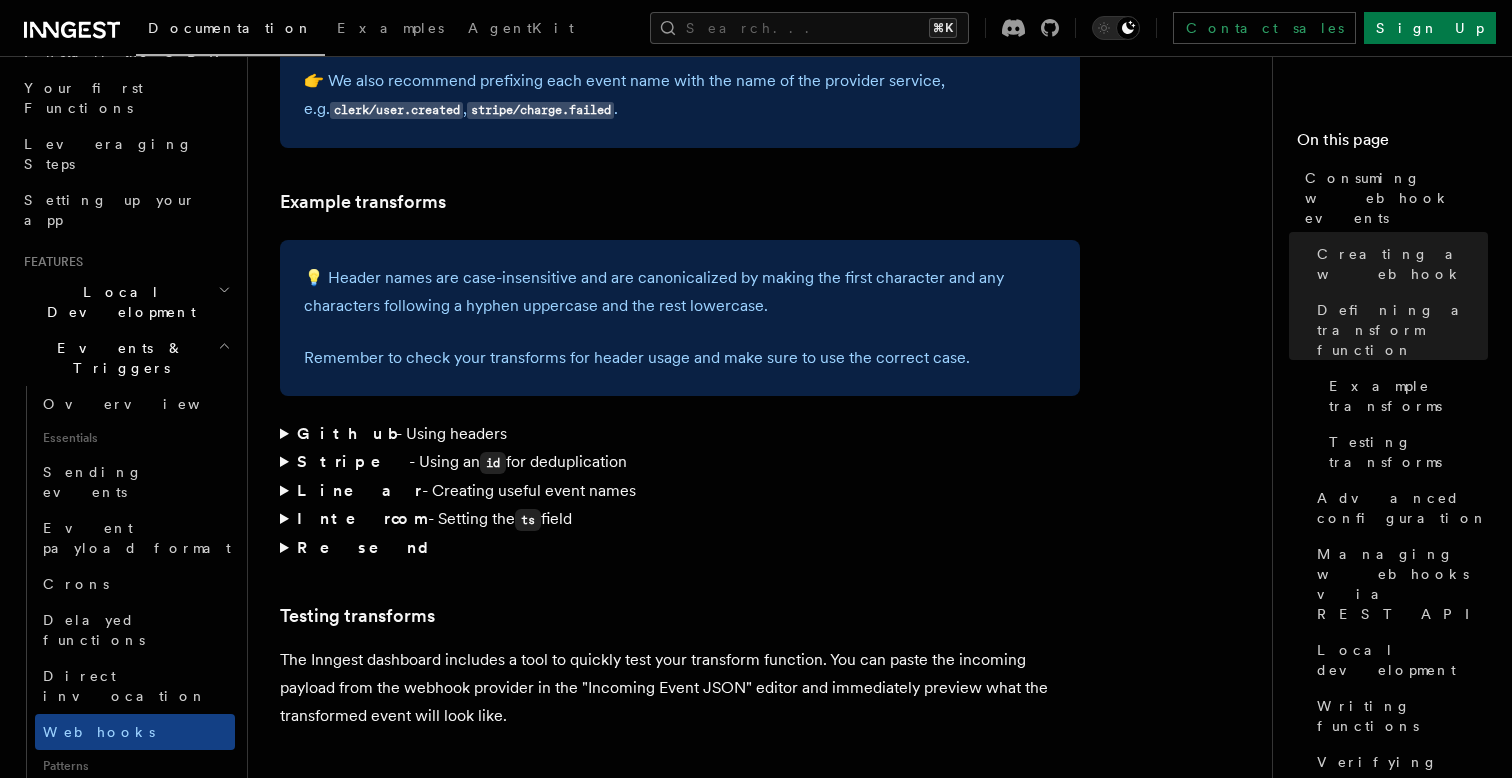 scroll, scrollTop: 2925, scrollLeft: 0, axis: vertical 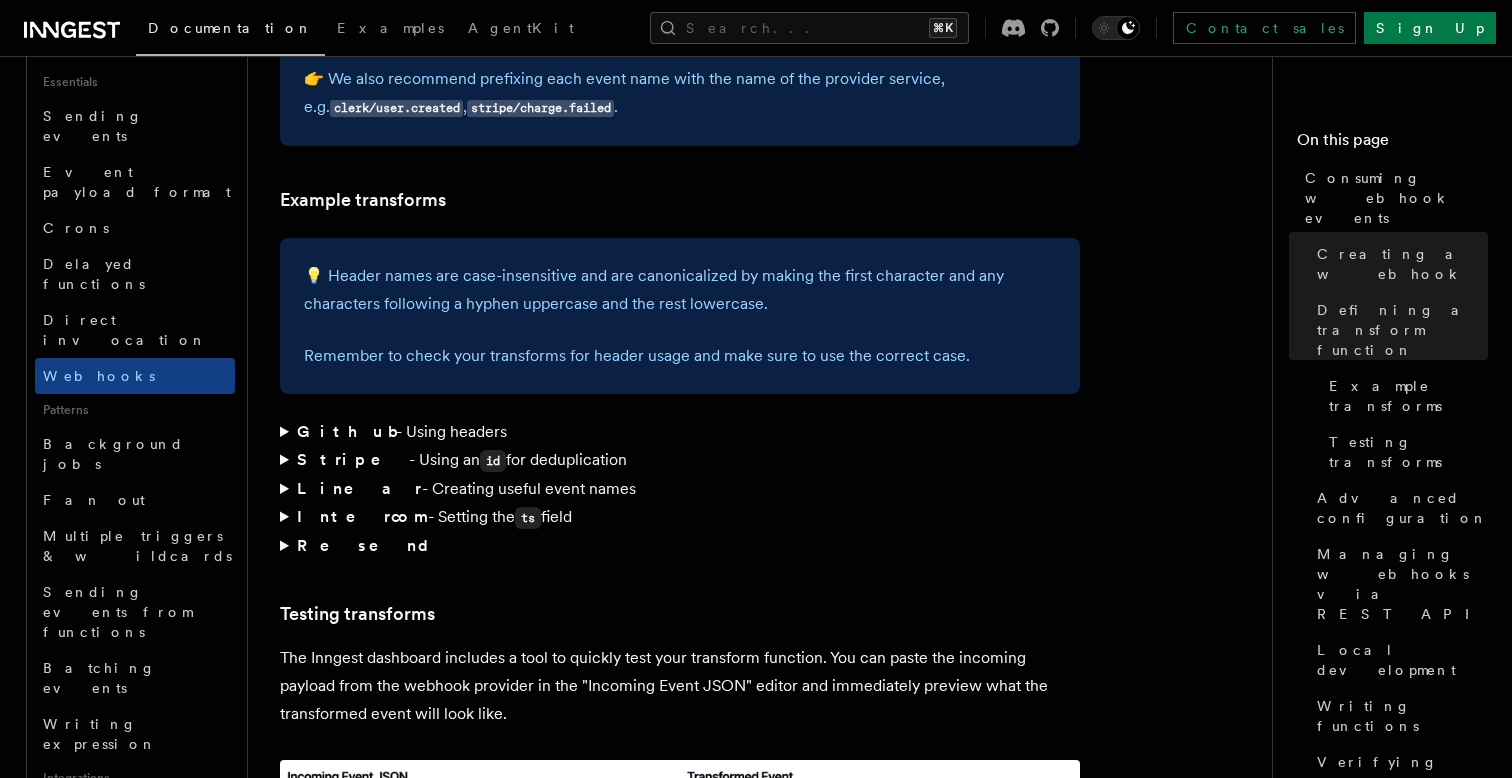 click on "Handle Resend webhooks" at bounding box center [132, 982] 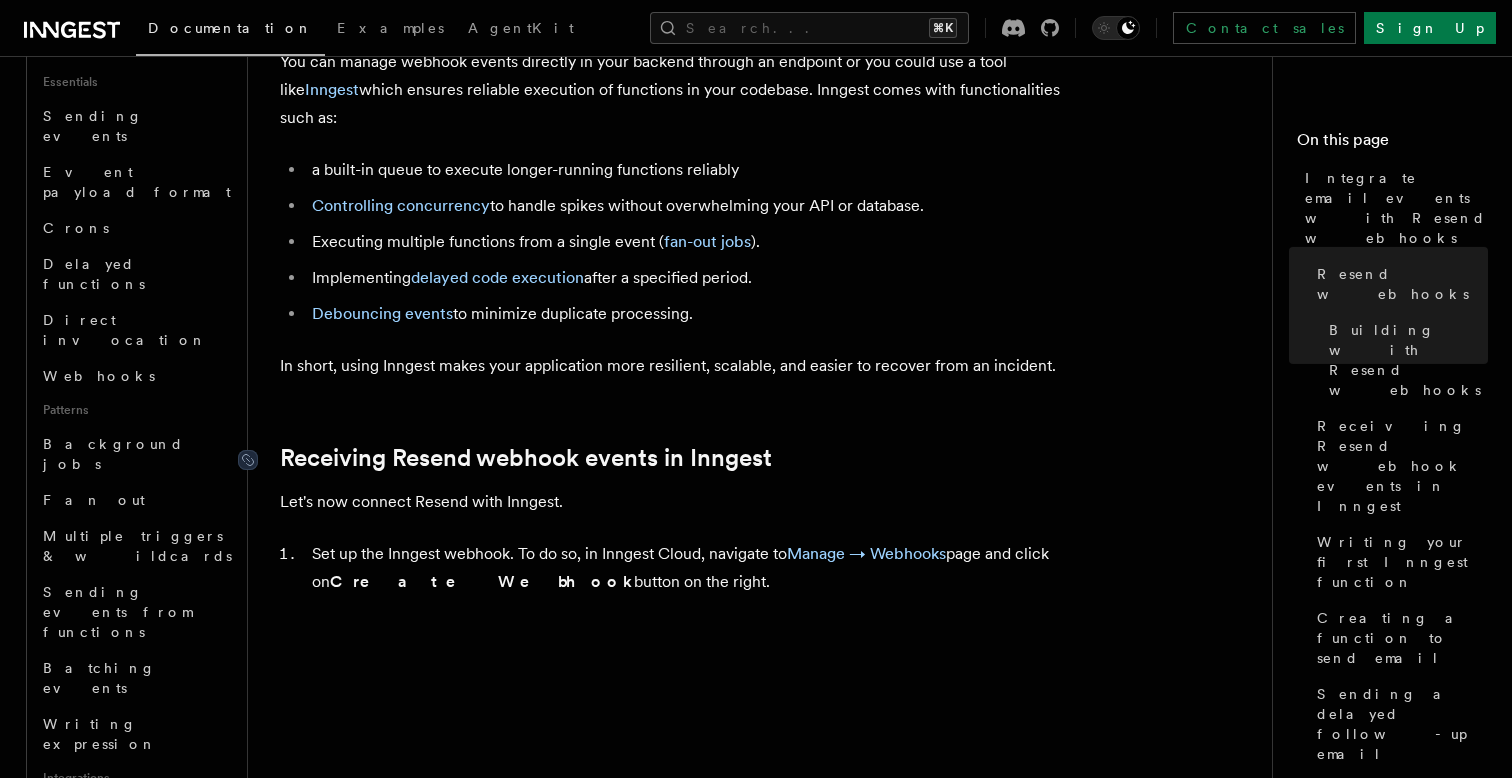 scroll, scrollTop: 1557, scrollLeft: 0, axis: vertical 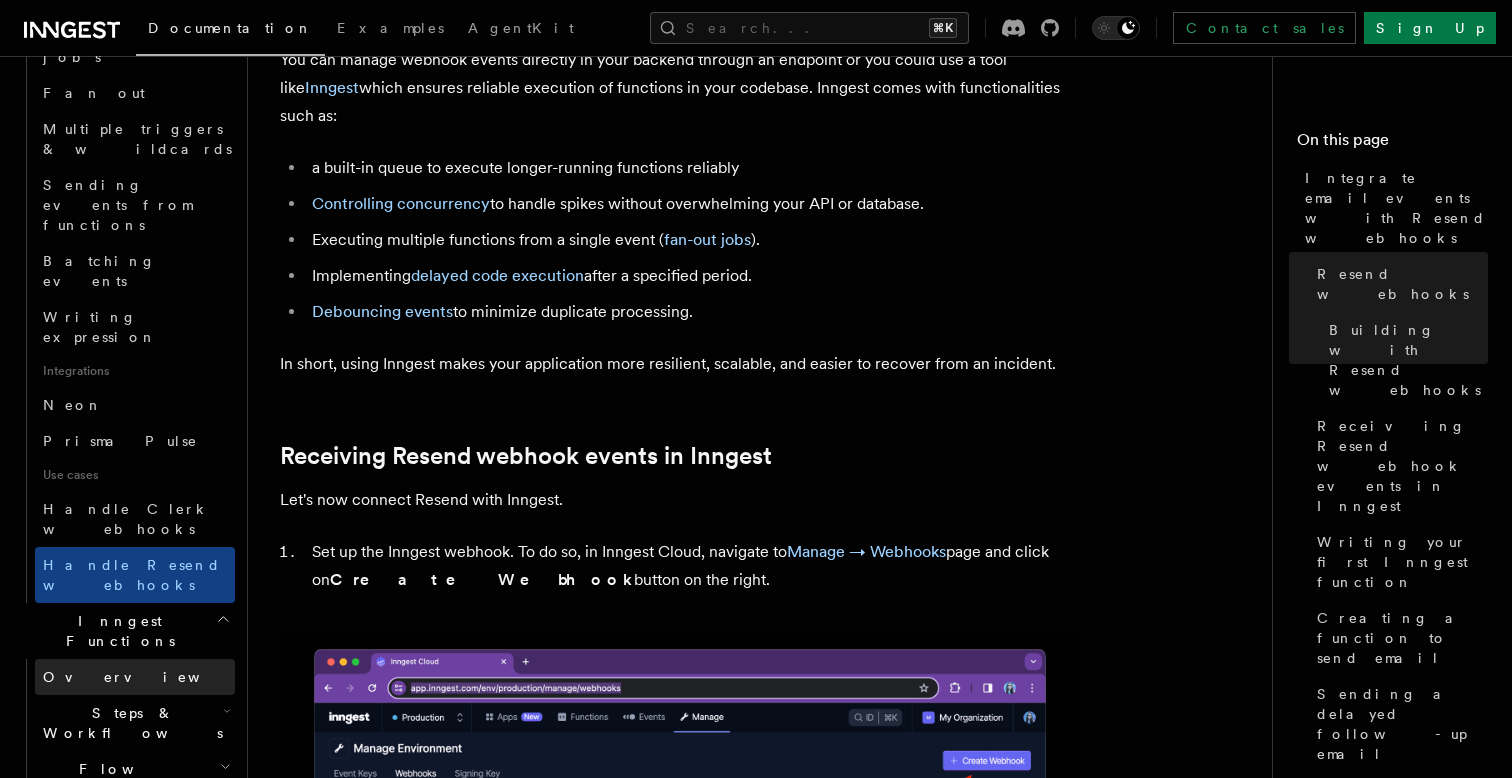 click on "Overview" at bounding box center (135, 677) 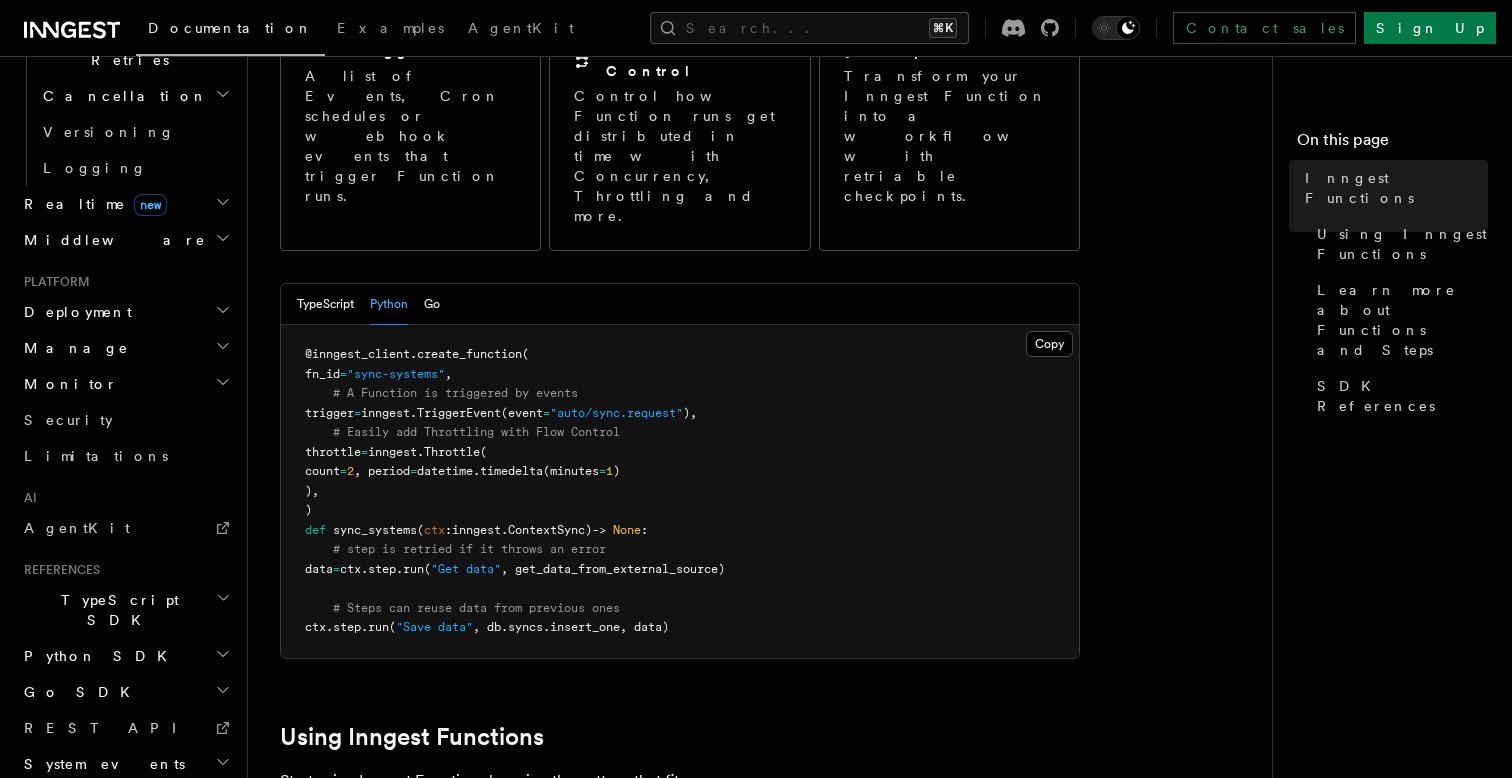 scroll, scrollTop: 306, scrollLeft: 0, axis: vertical 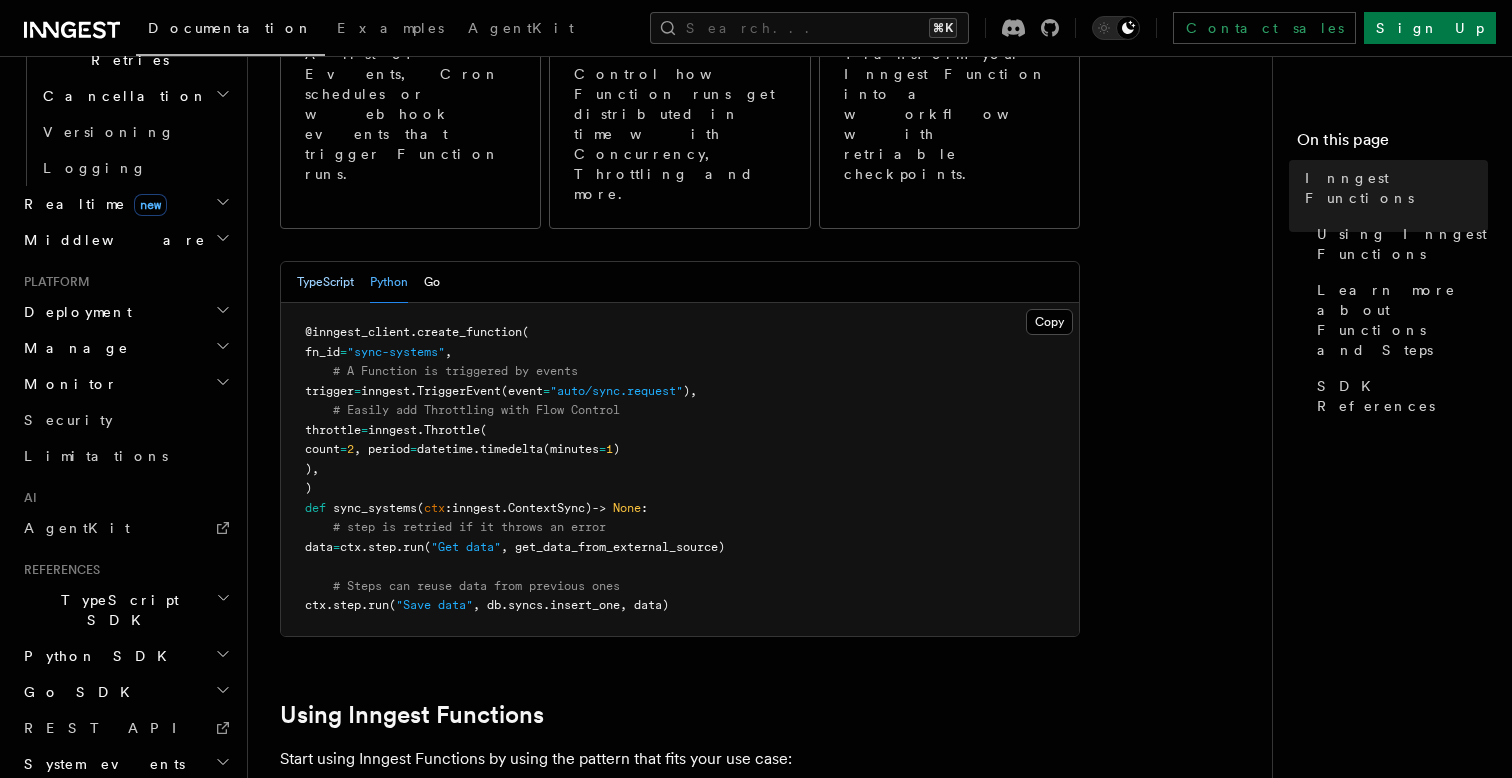 click on "TypeScript" at bounding box center [325, 282] 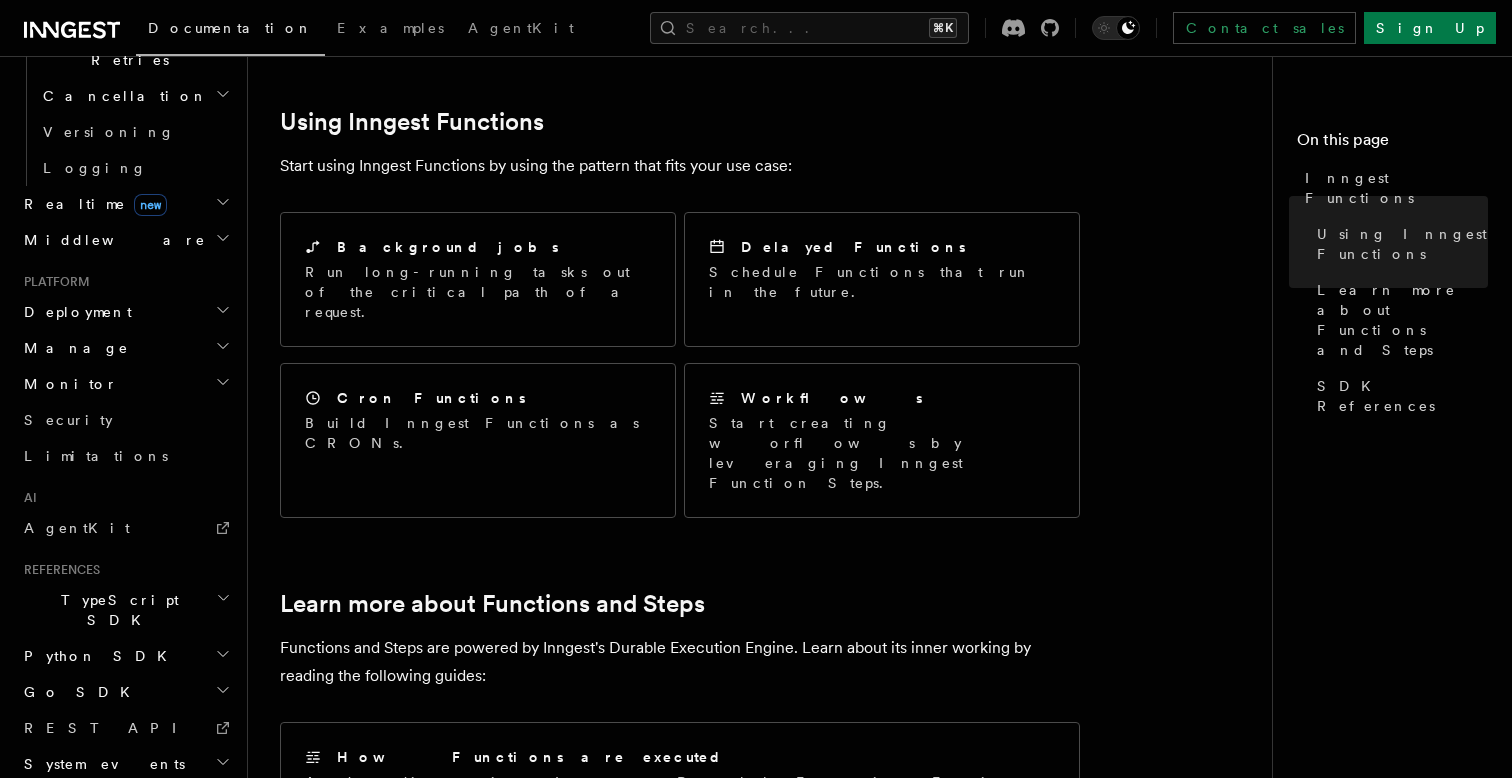 scroll, scrollTop: 989, scrollLeft: 0, axis: vertical 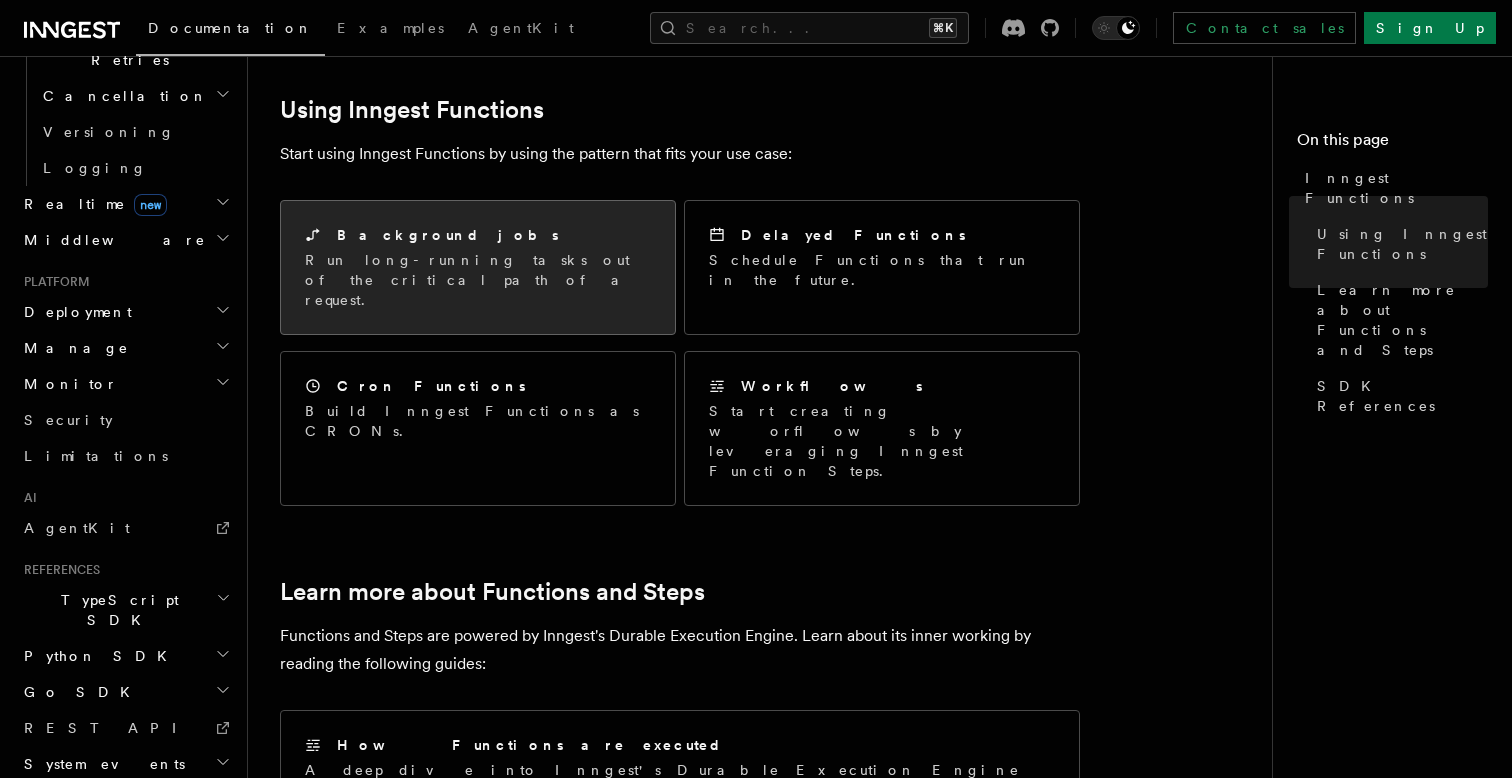 click on "Run long-running tasks  out of the critical path of a request." at bounding box center [478, 280] 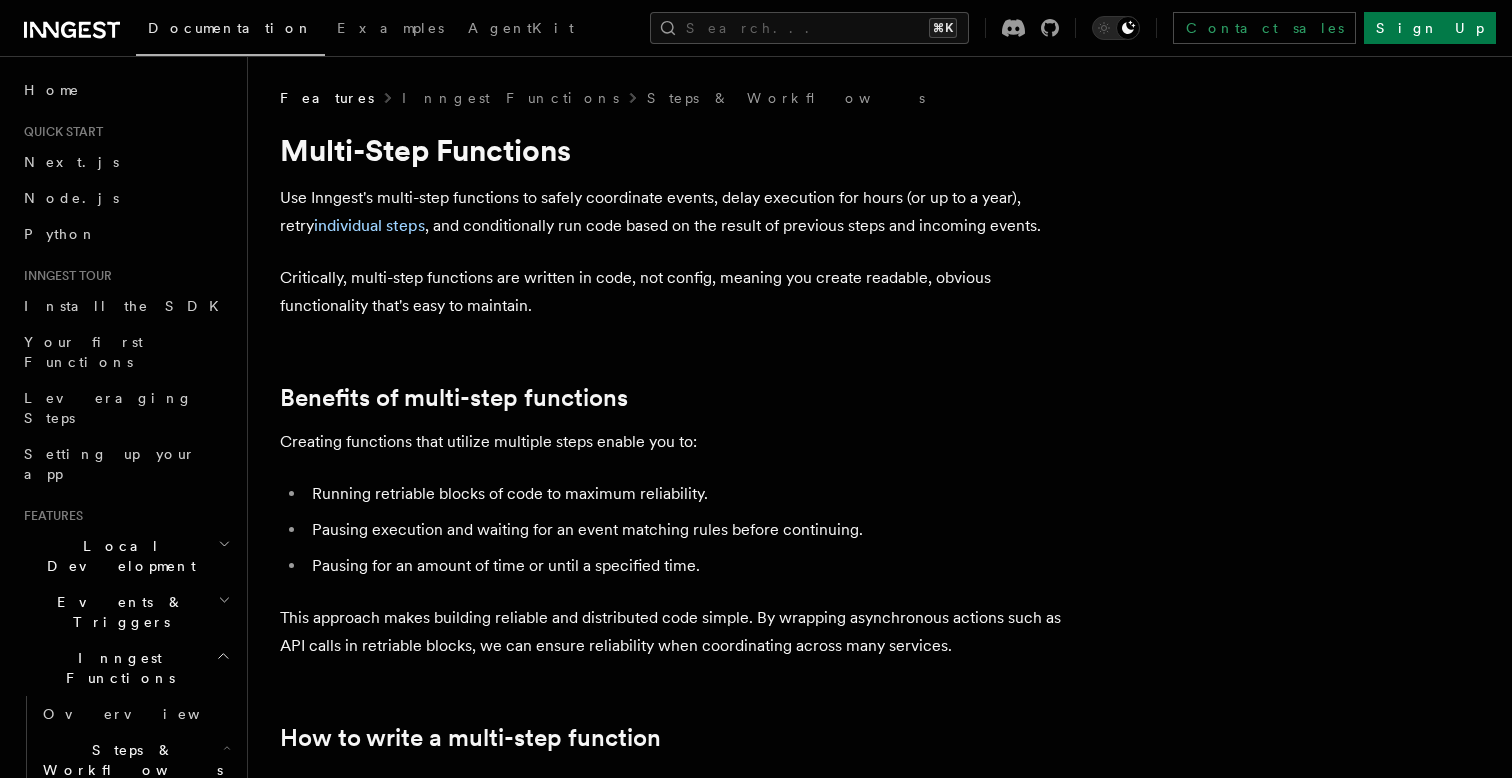 scroll, scrollTop: 0, scrollLeft: 0, axis: both 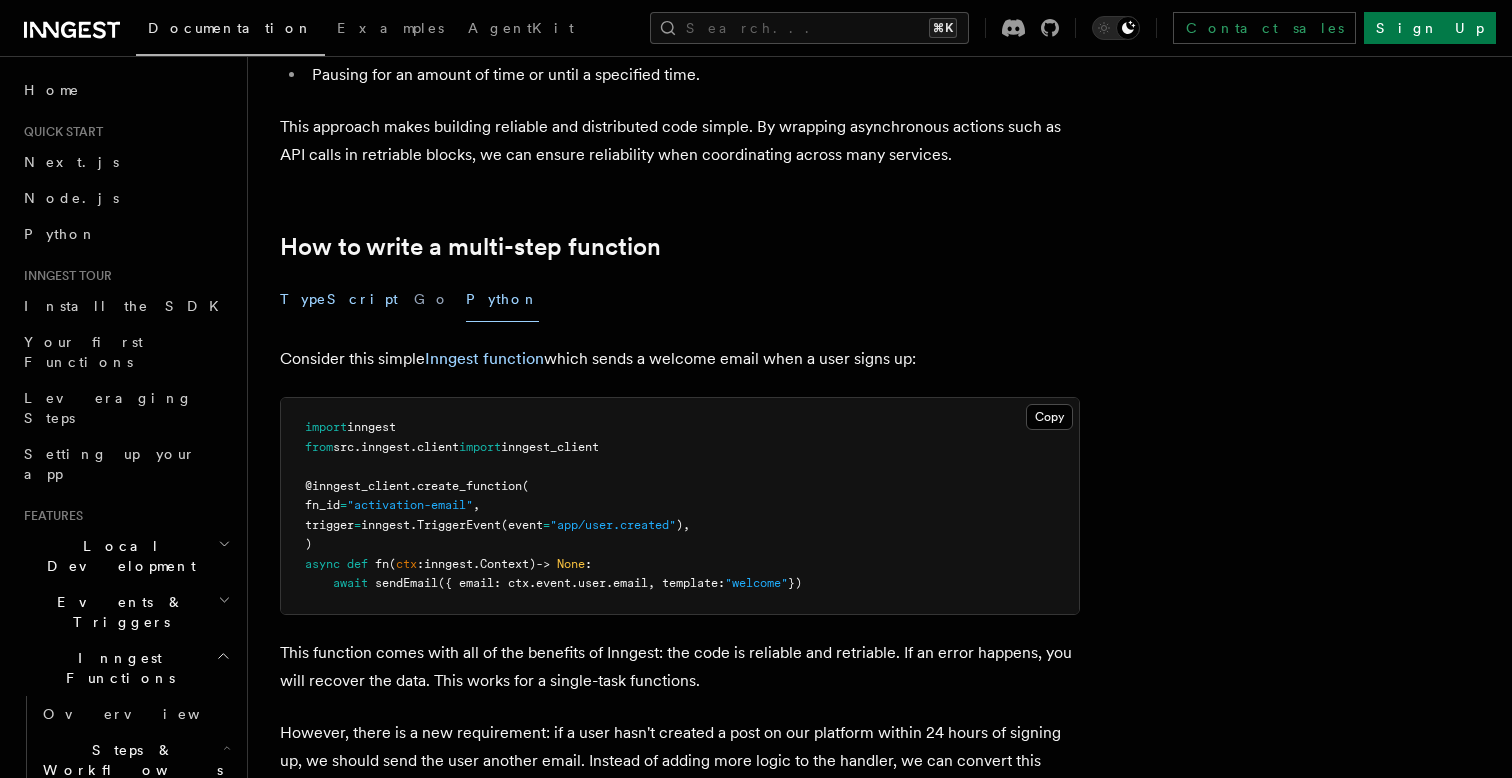 click on "TypeScript" at bounding box center (339, 299) 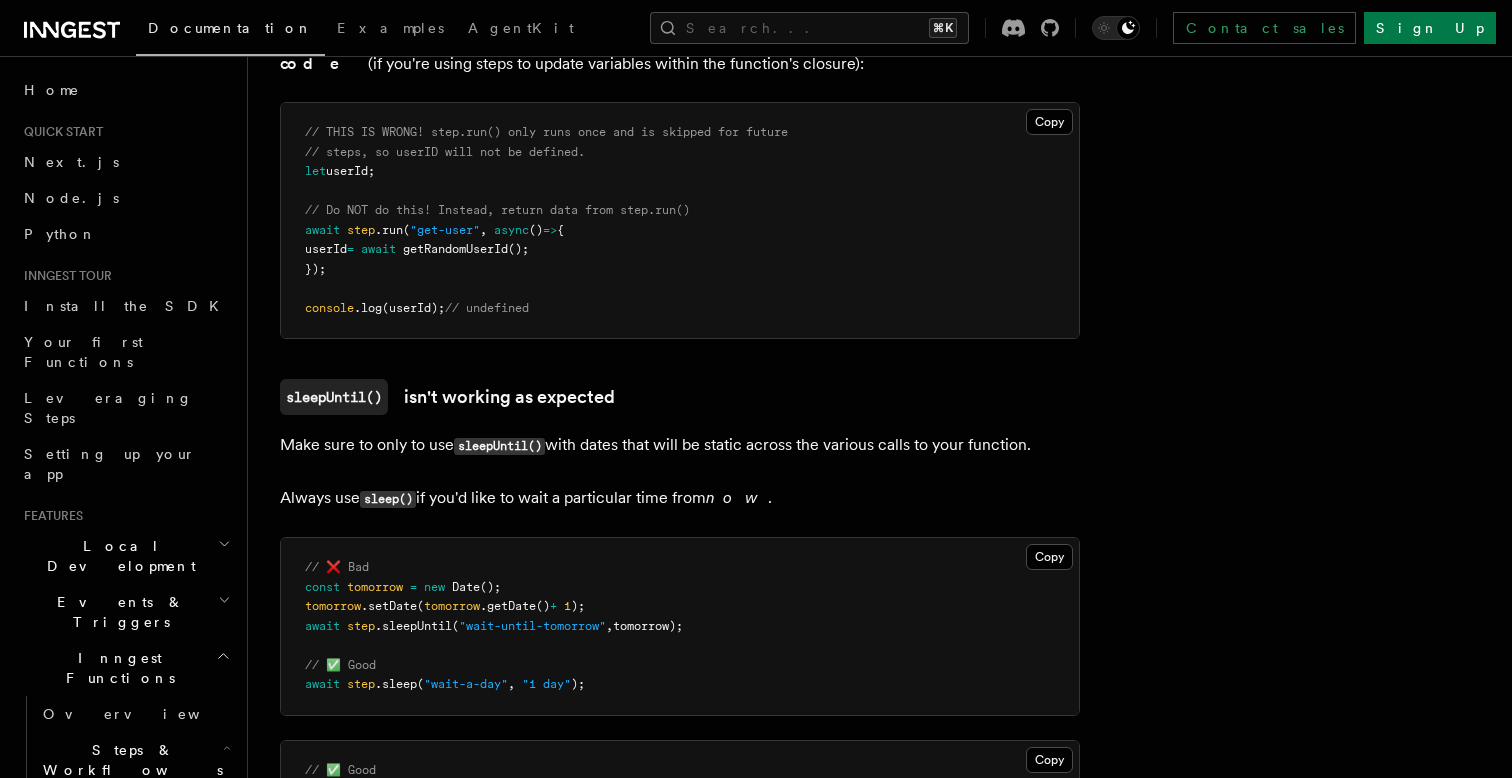 scroll, scrollTop: 5506, scrollLeft: 0, axis: vertical 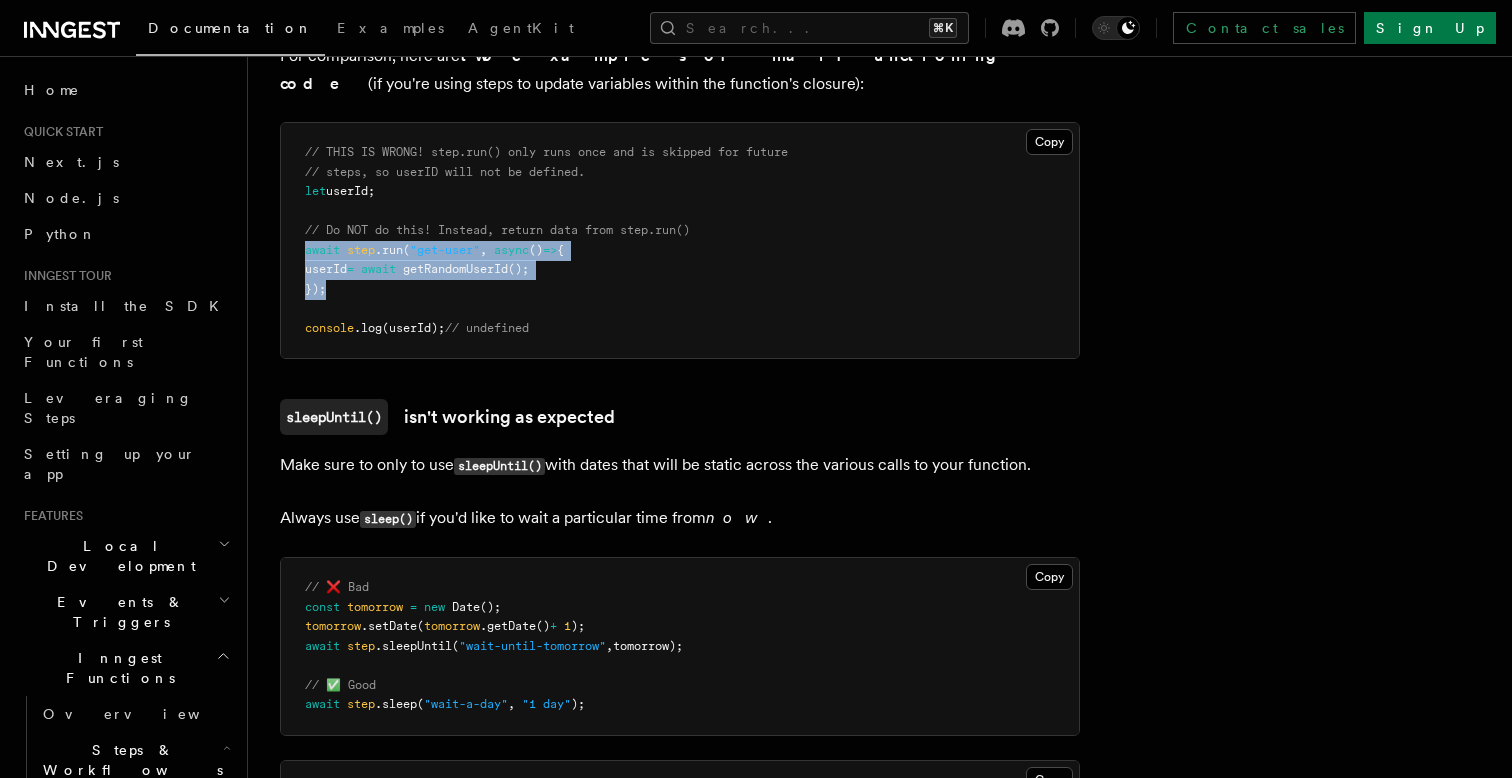 drag, startPoint x: 307, startPoint y: 262, endPoint x: 361, endPoint y: 305, distance: 69.02898 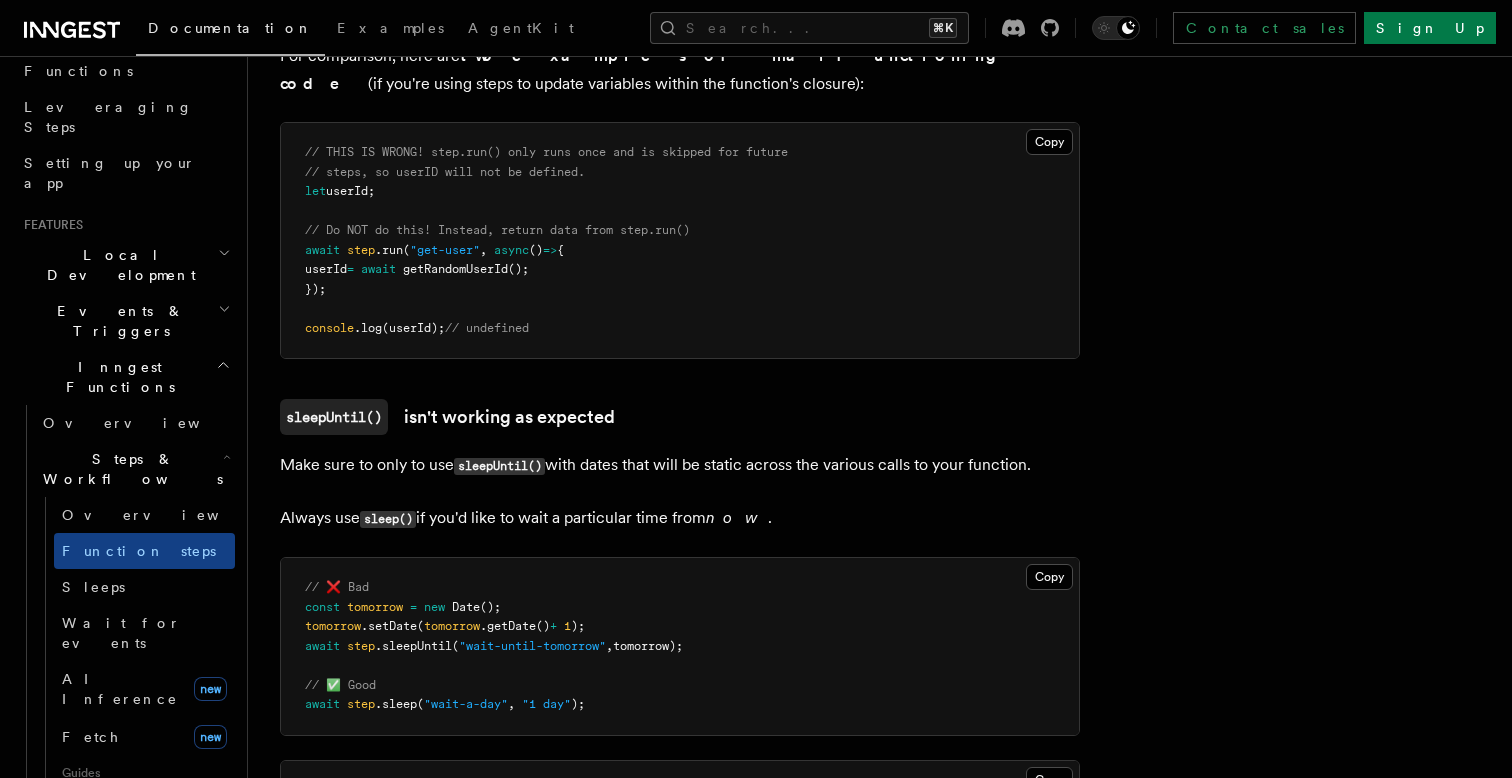scroll, scrollTop: 0, scrollLeft: 0, axis: both 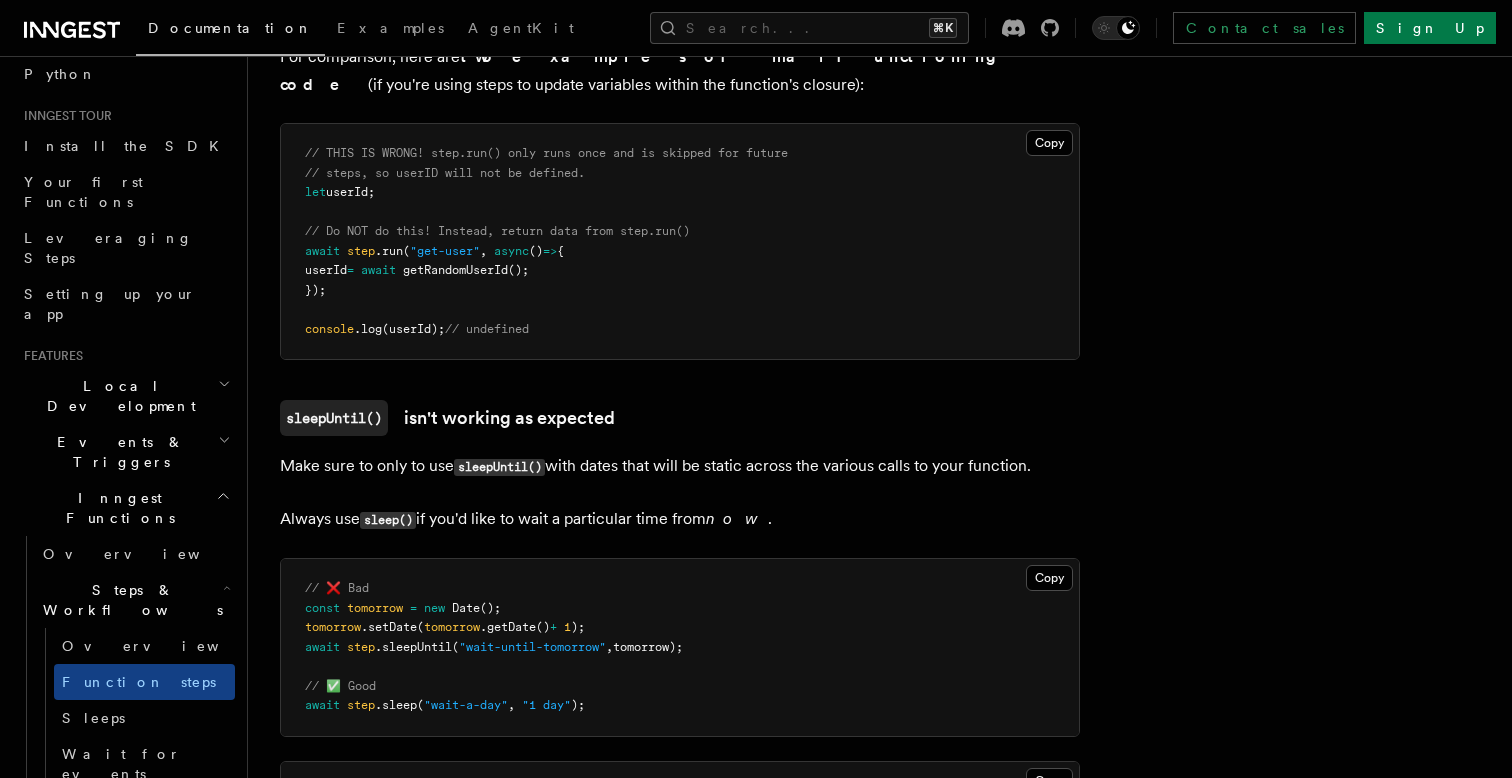 click on "Events & Triggers" at bounding box center (125, 452) 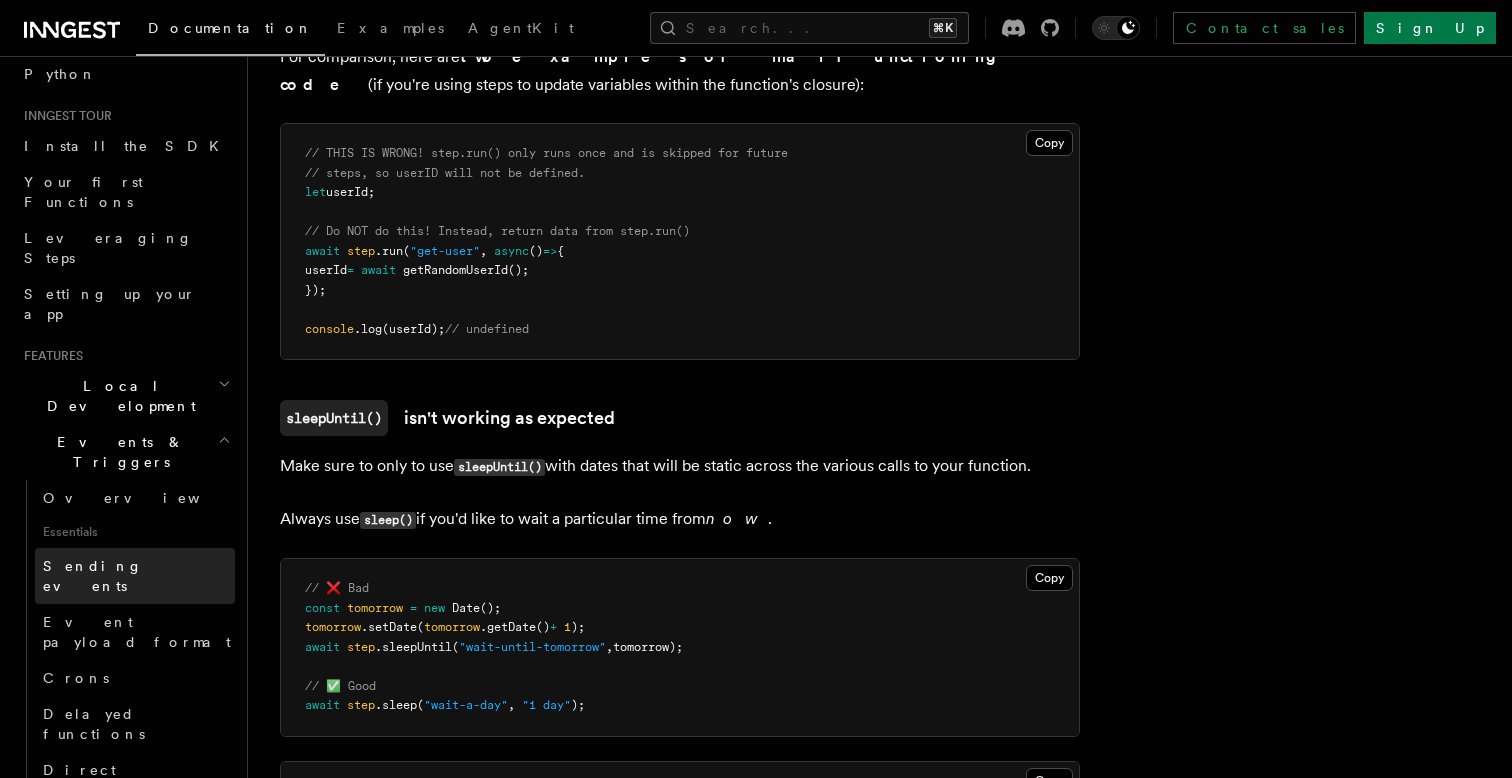 click on "Sending events" at bounding box center (135, 576) 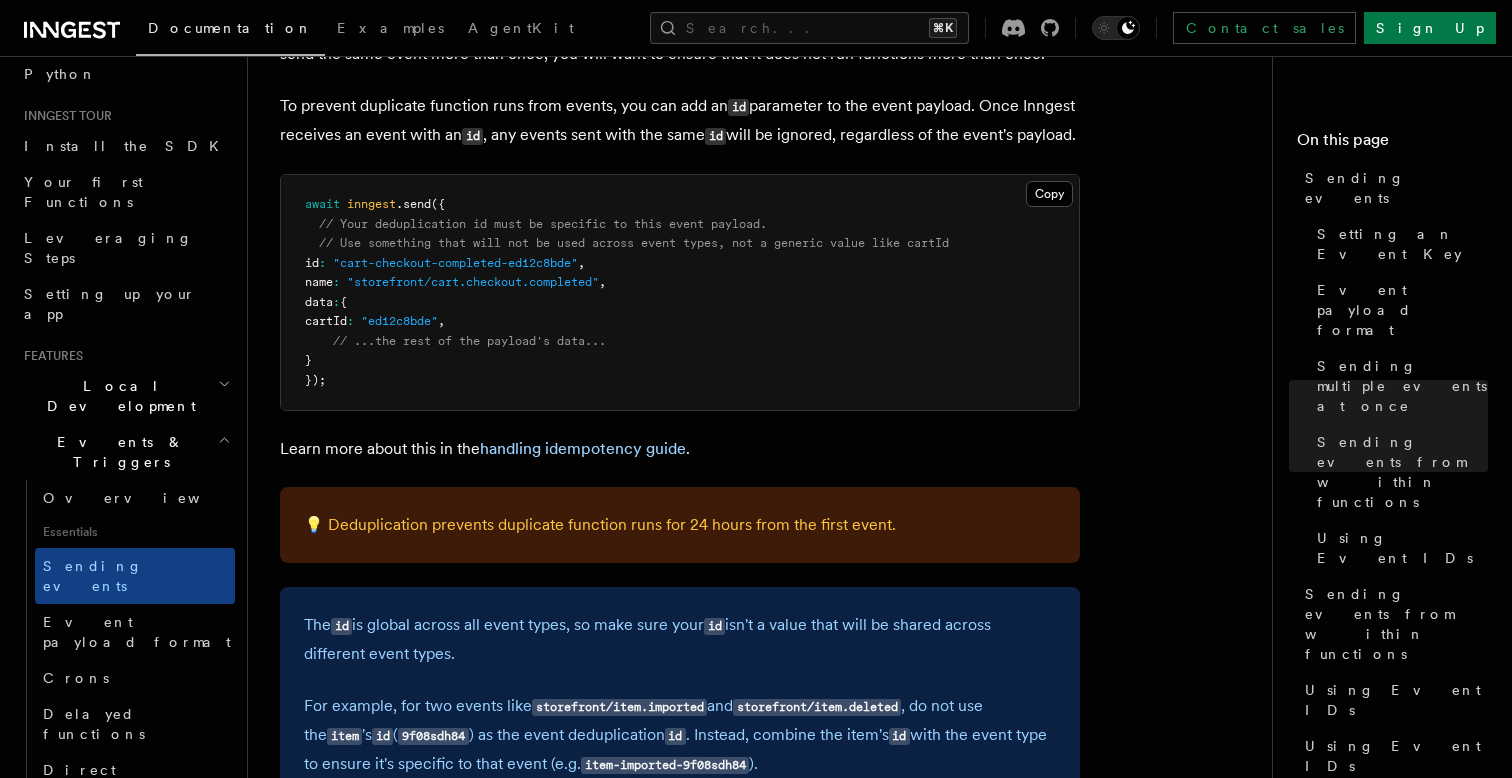 scroll, scrollTop: 5156, scrollLeft: 0, axis: vertical 